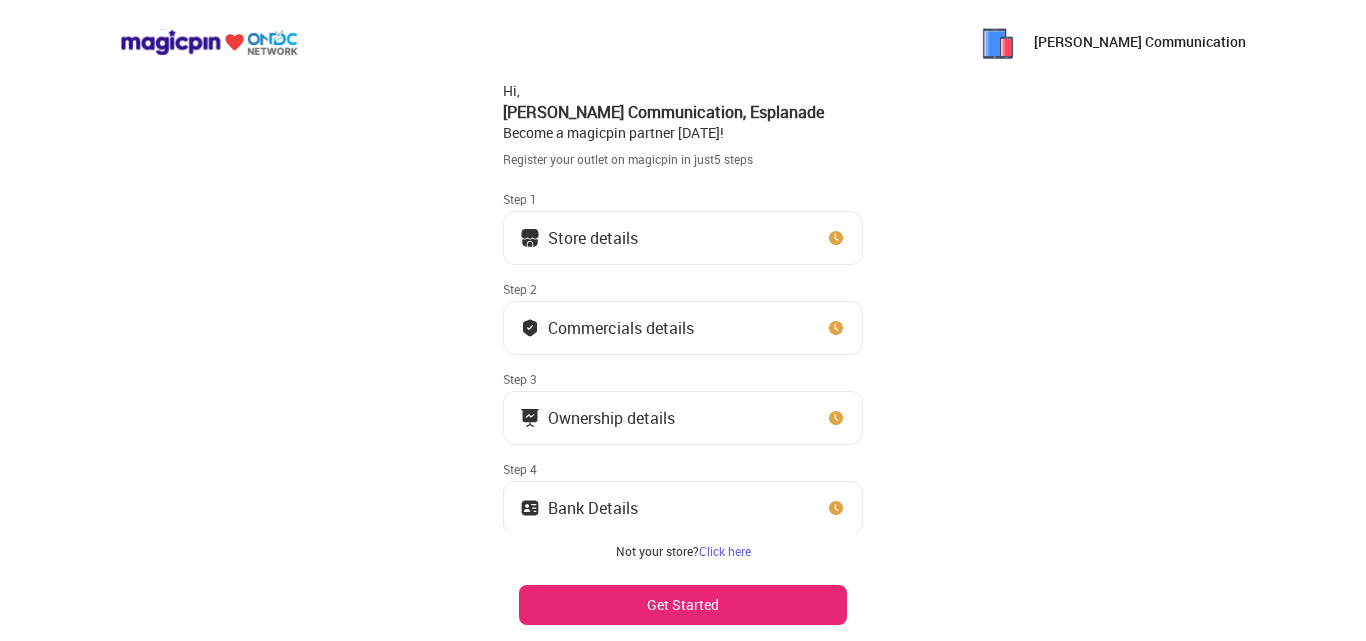 scroll, scrollTop: 0, scrollLeft: 0, axis: both 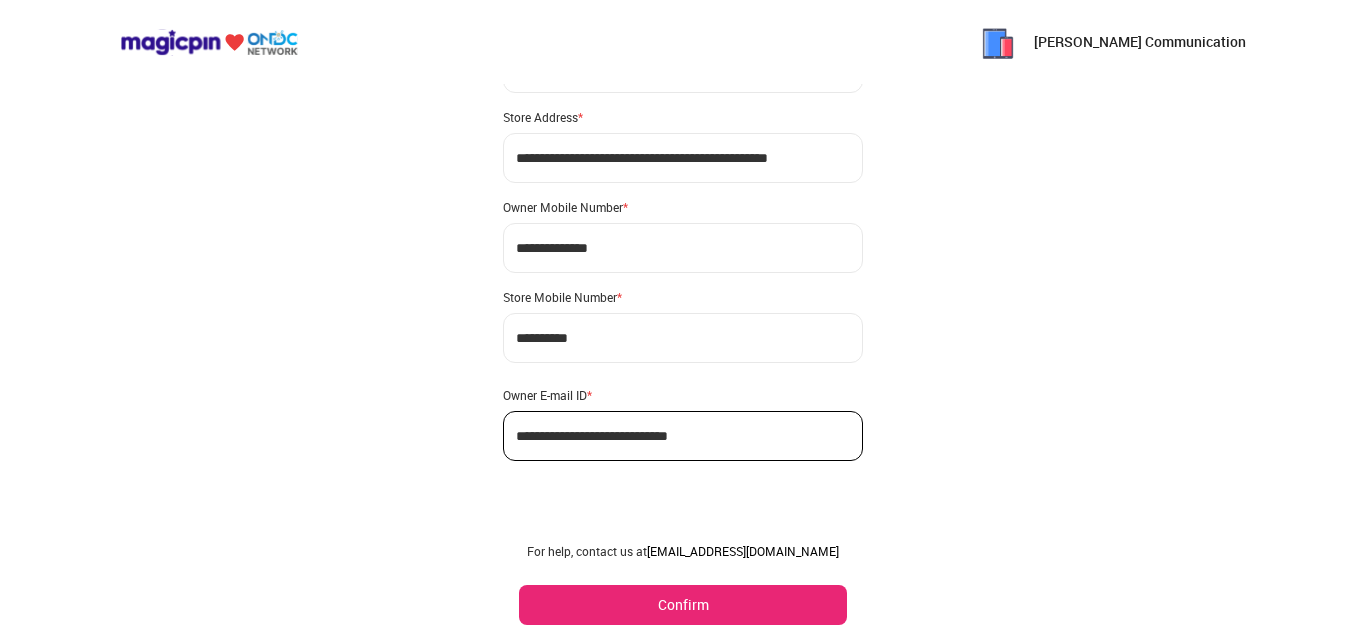 click on "Confirm" at bounding box center (683, 605) 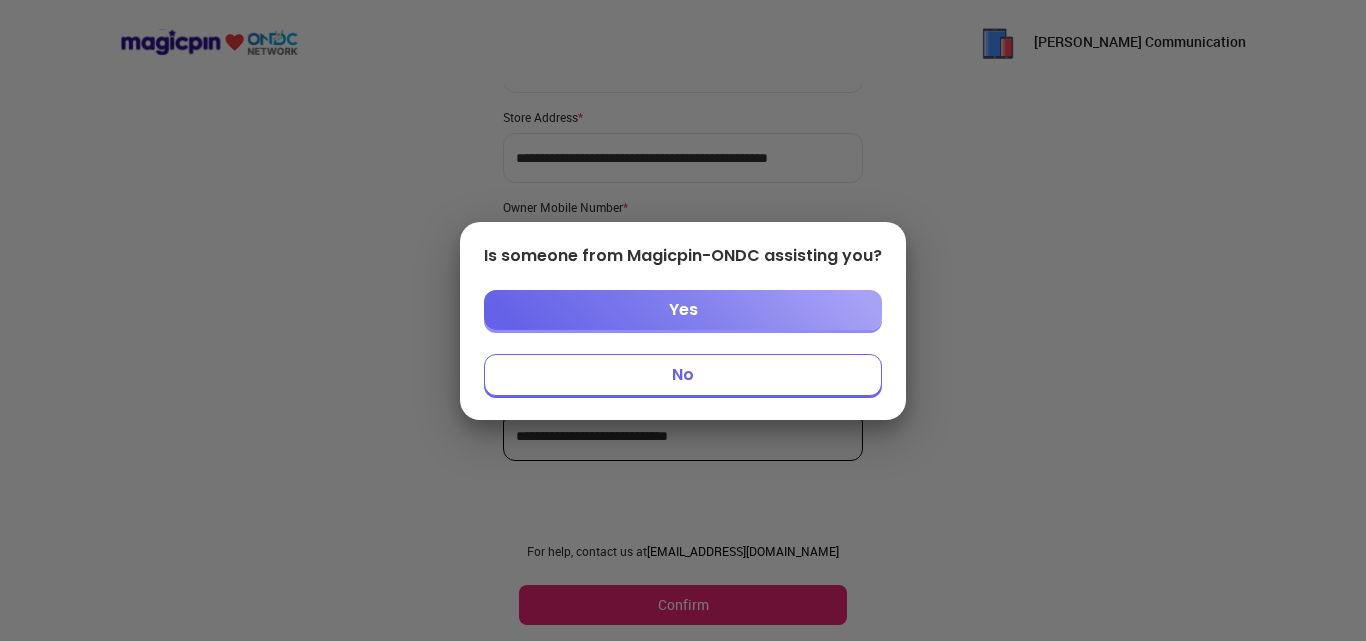 click on "No" at bounding box center (683, 375) 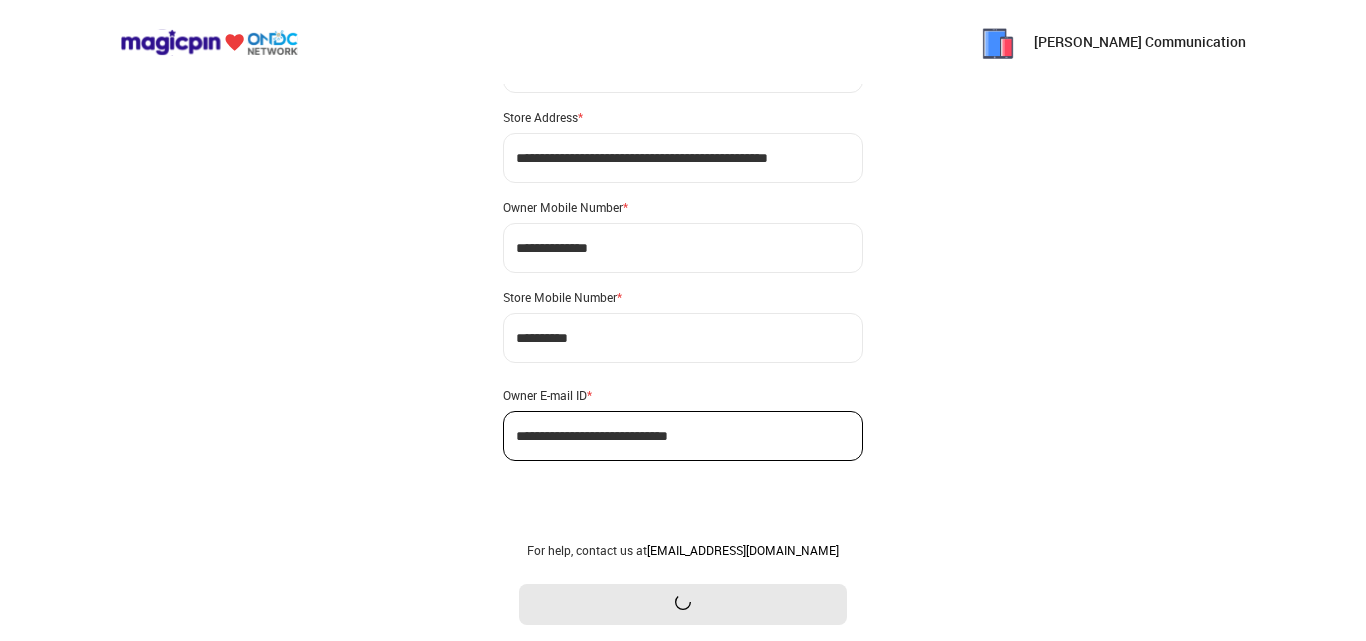 scroll, scrollTop: 0, scrollLeft: 0, axis: both 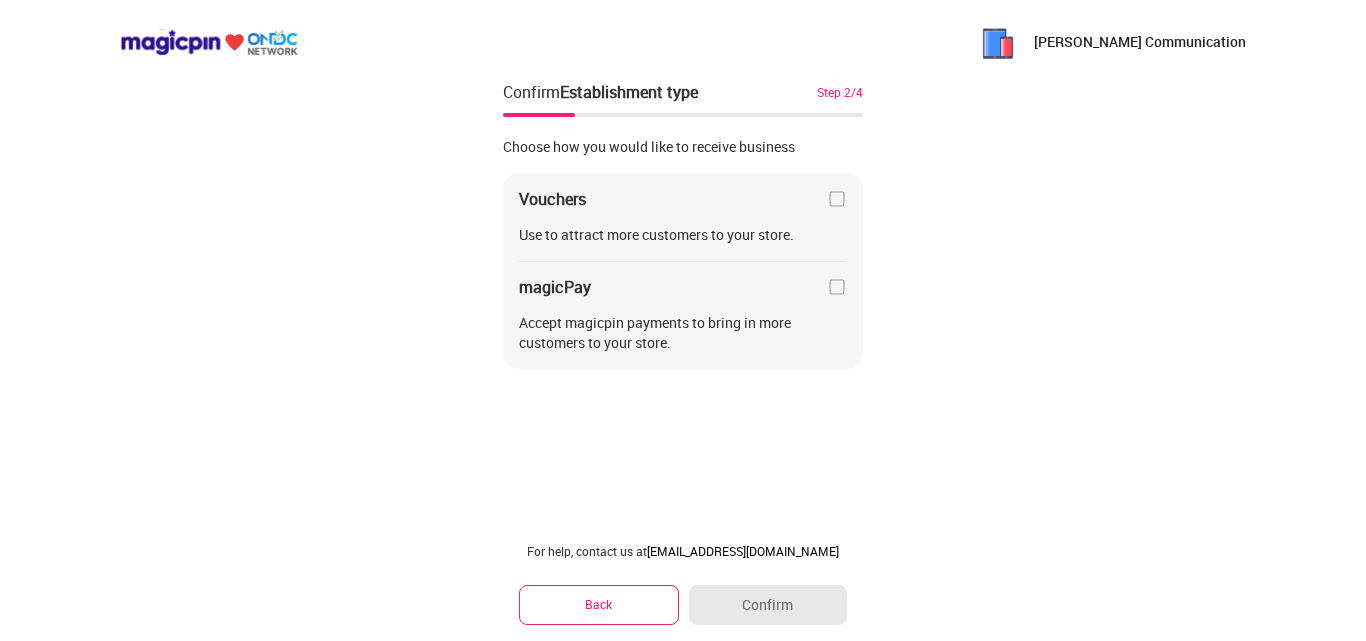 click at bounding box center [837, 199] 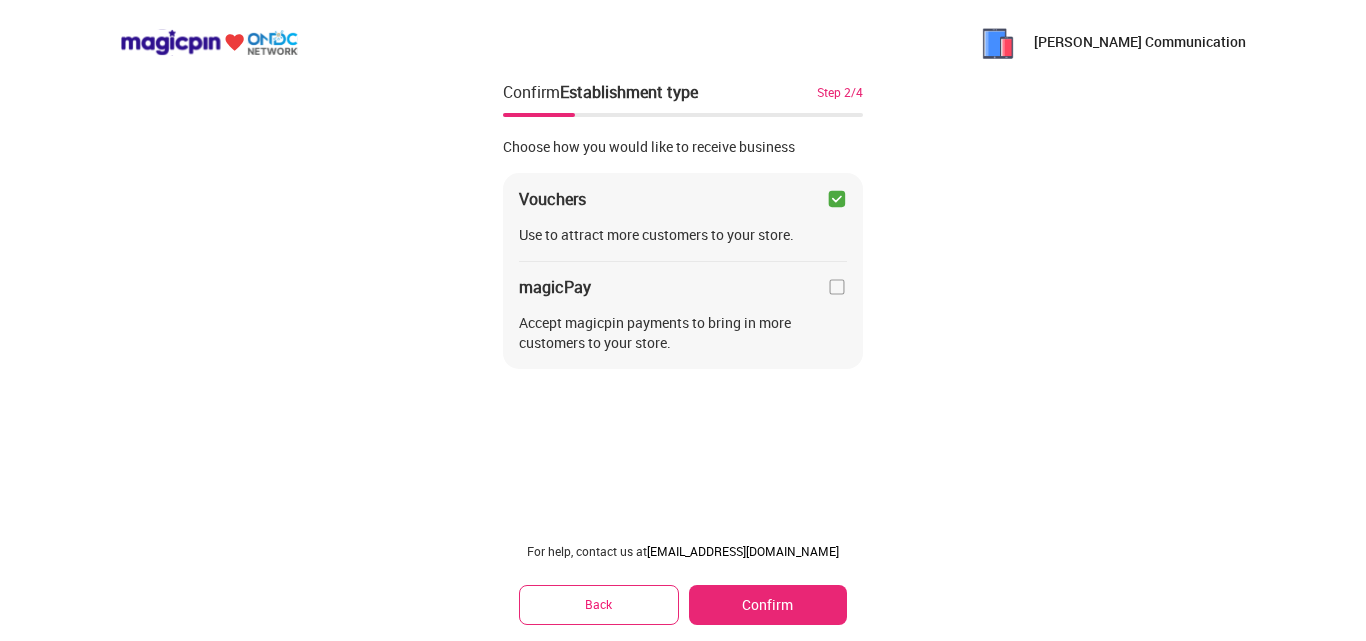 click on "Confirm" at bounding box center [768, 605] 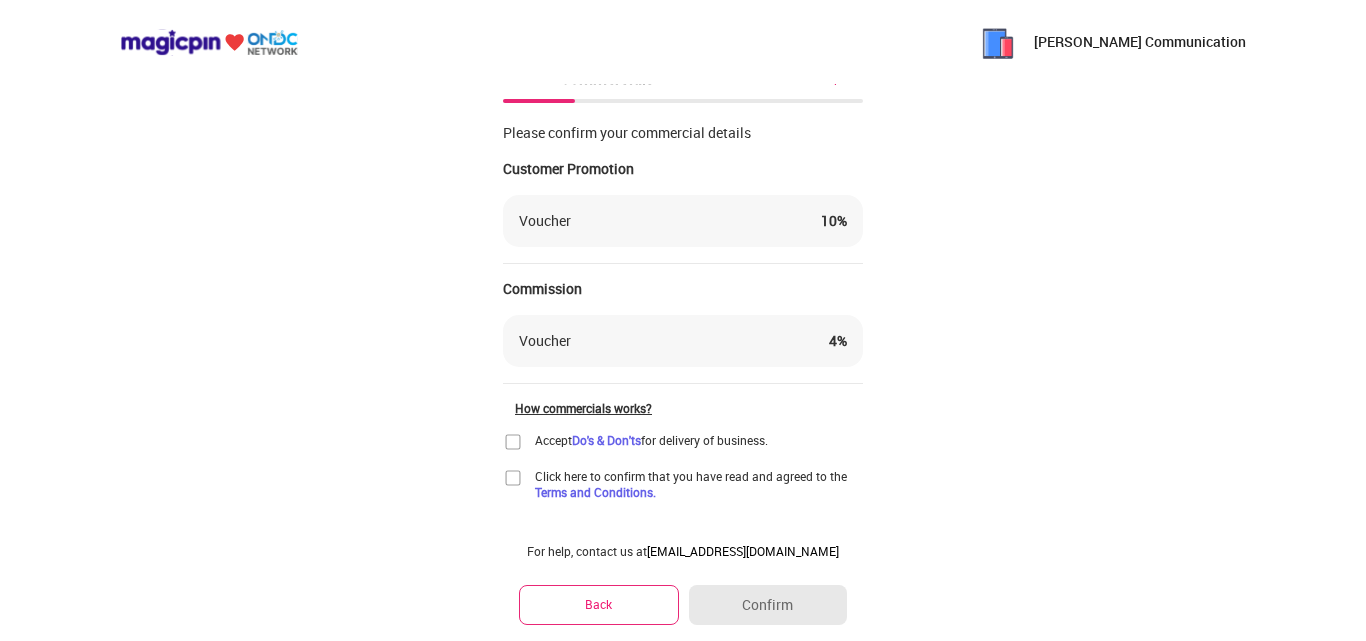 scroll, scrollTop: 18, scrollLeft: 0, axis: vertical 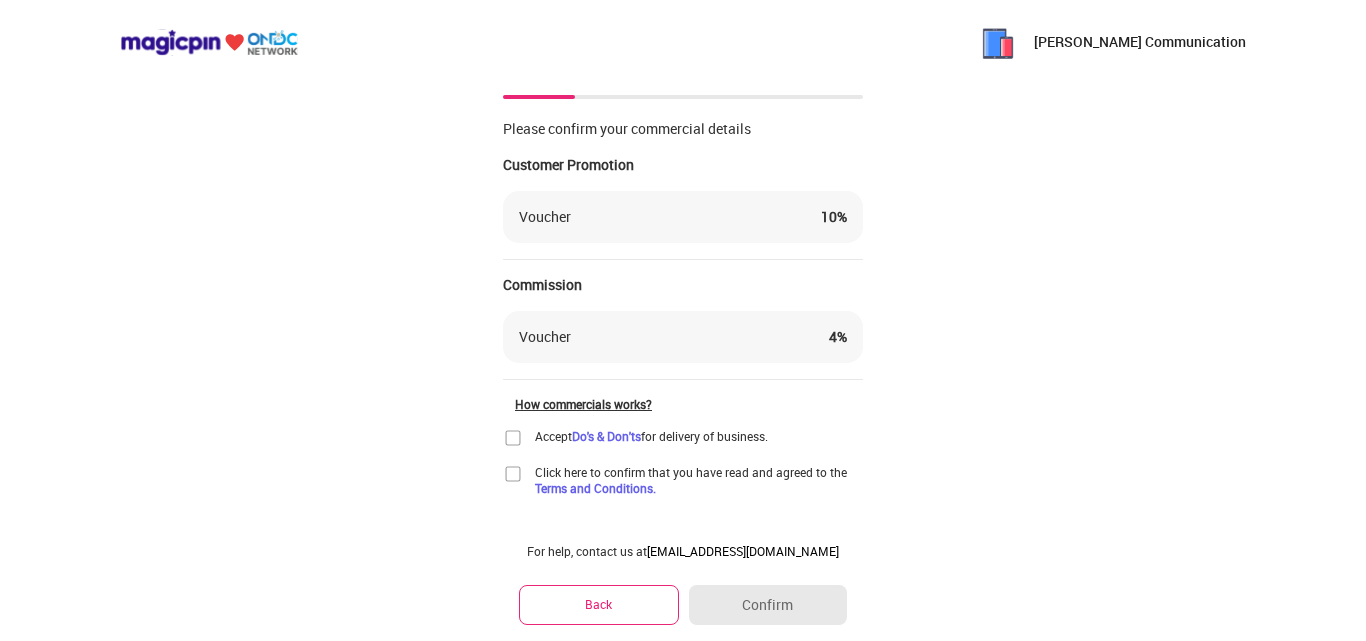 click at bounding box center (513, 438) 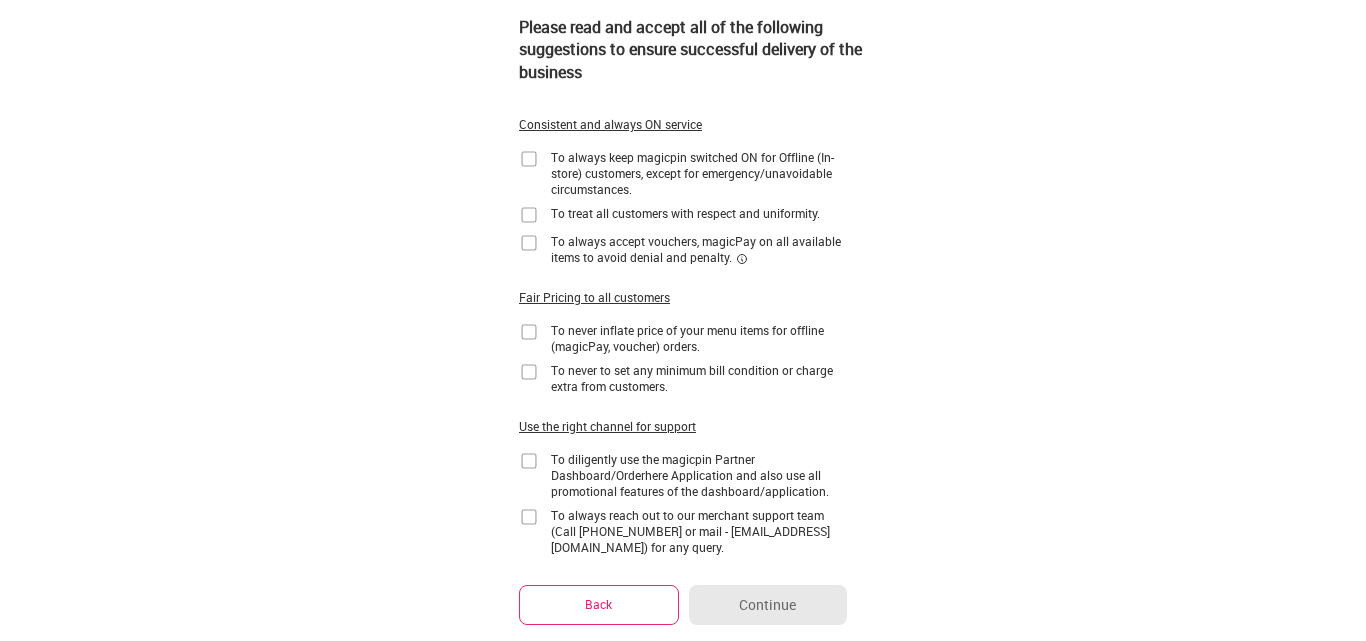 click at bounding box center (529, 159) 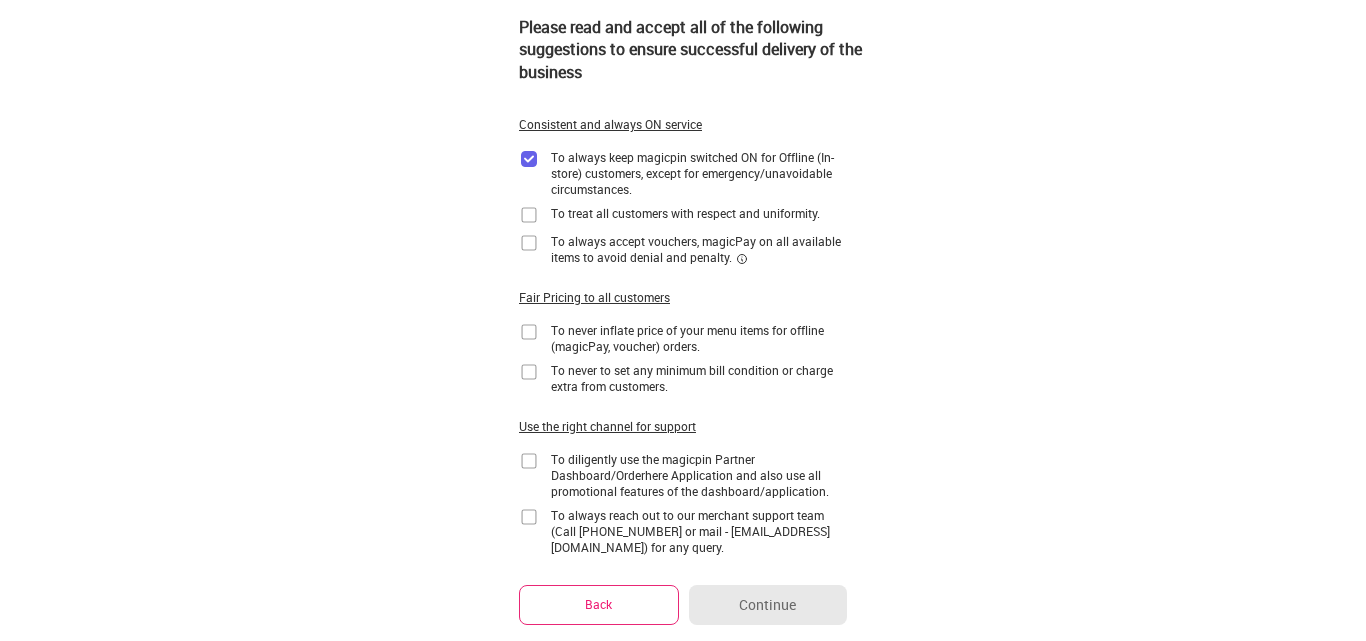 click at bounding box center (529, 215) 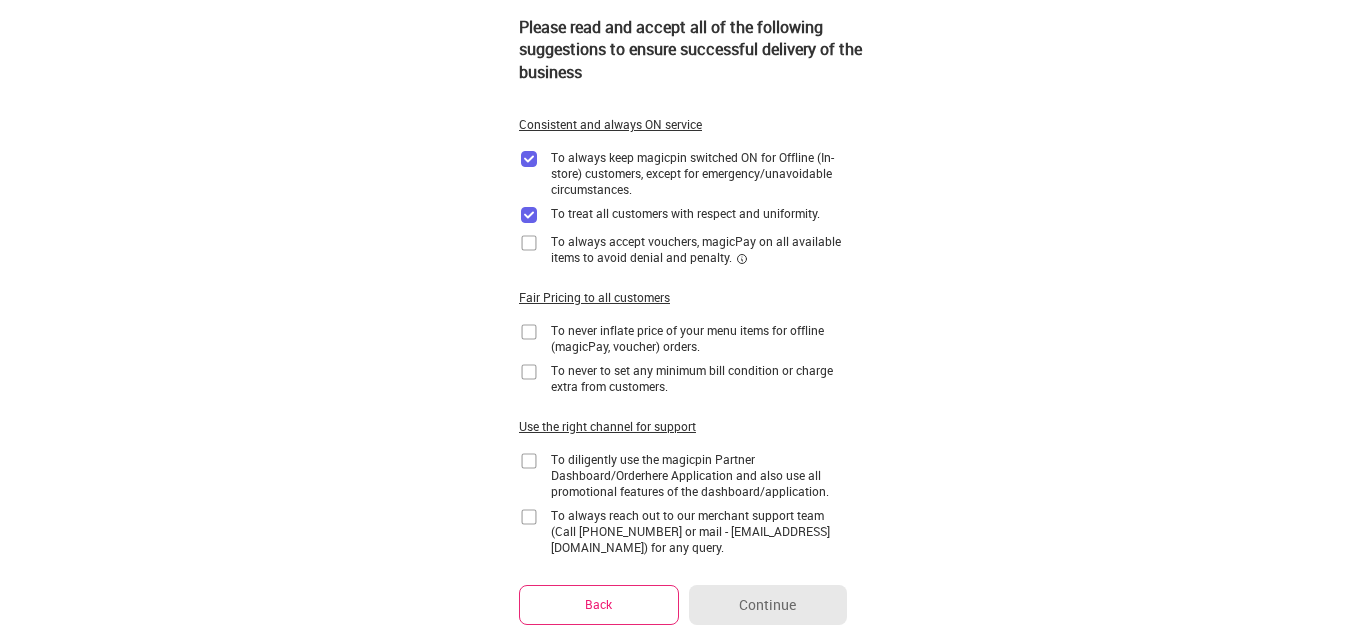 click at bounding box center [529, 243] 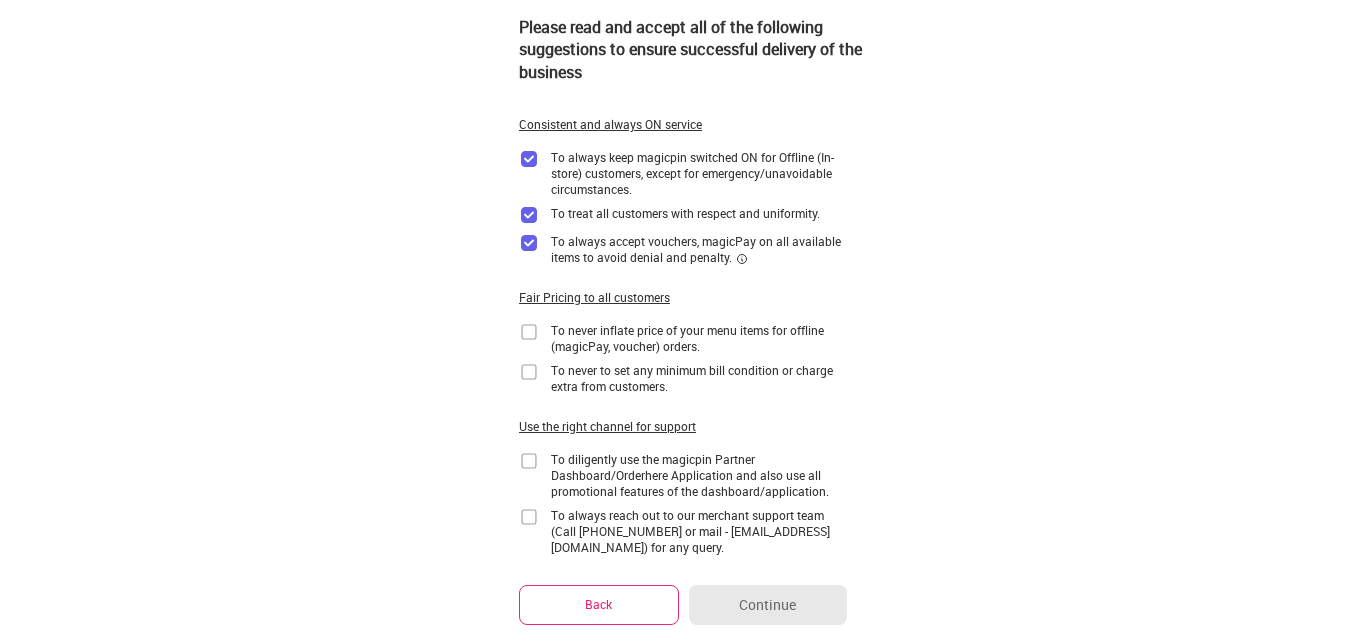 click at bounding box center [529, 332] 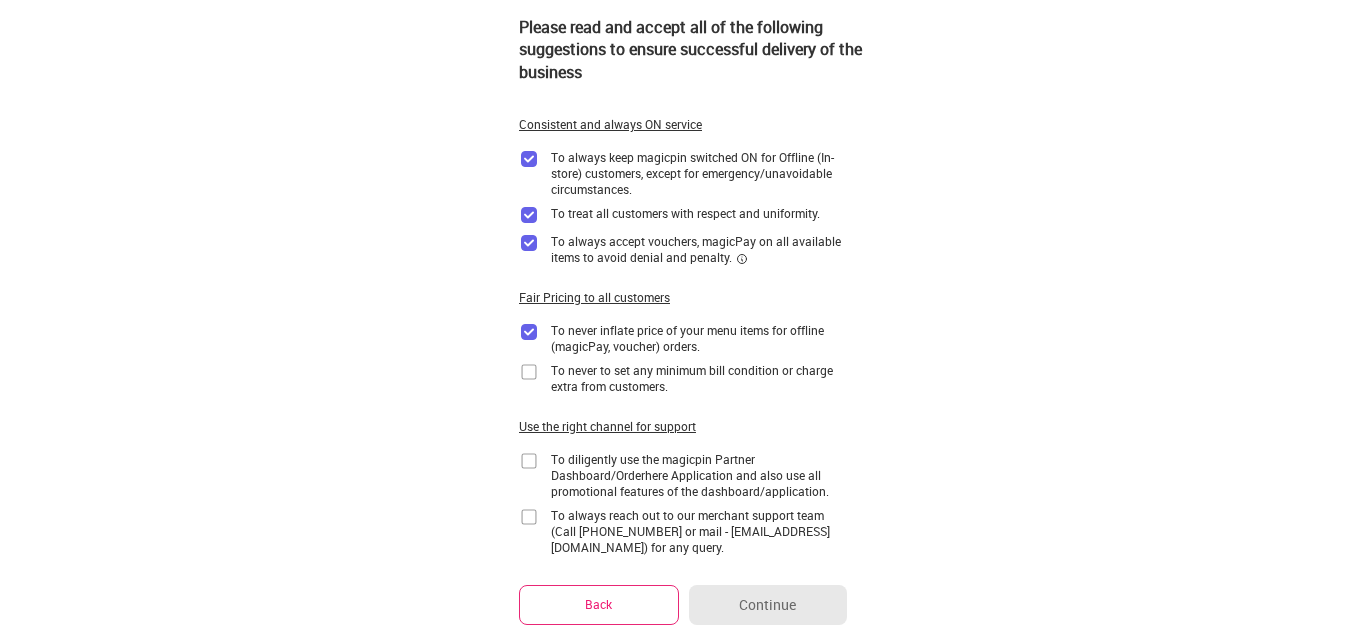 click at bounding box center (529, 372) 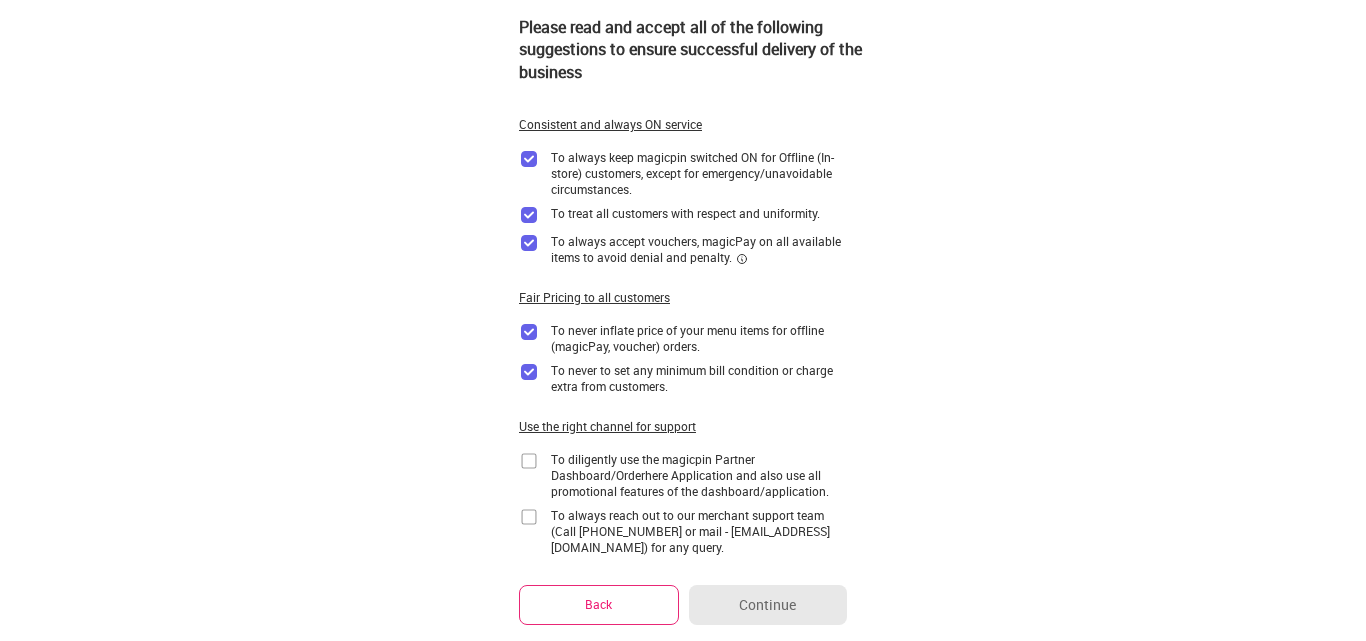 click at bounding box center (529, 461) 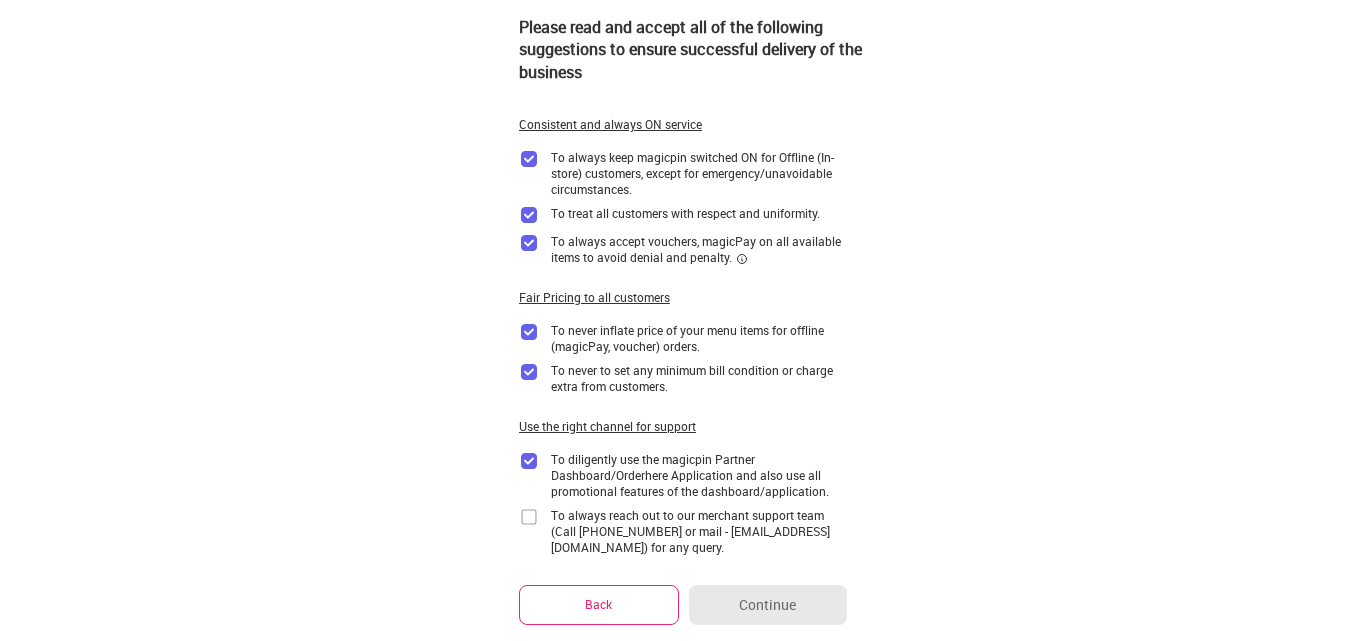 click at bounding box center [529, 517] 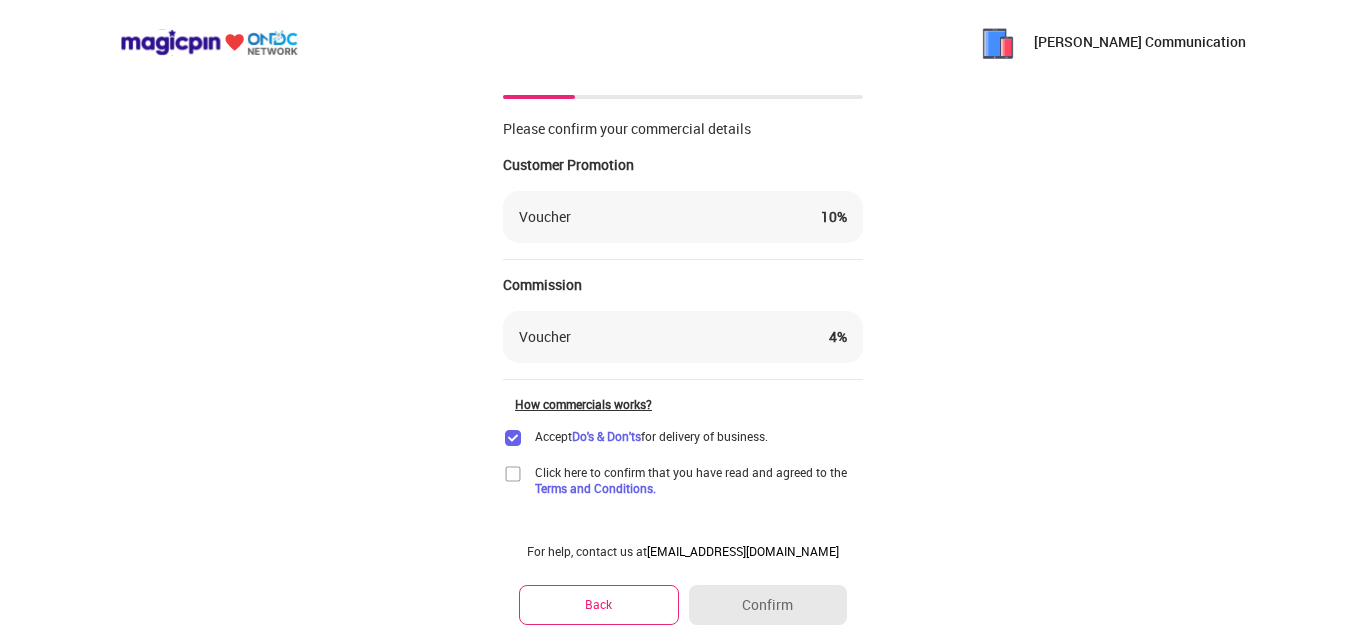 scroll, scrollTop: 19, scrollLeft: 0, axis: vertical 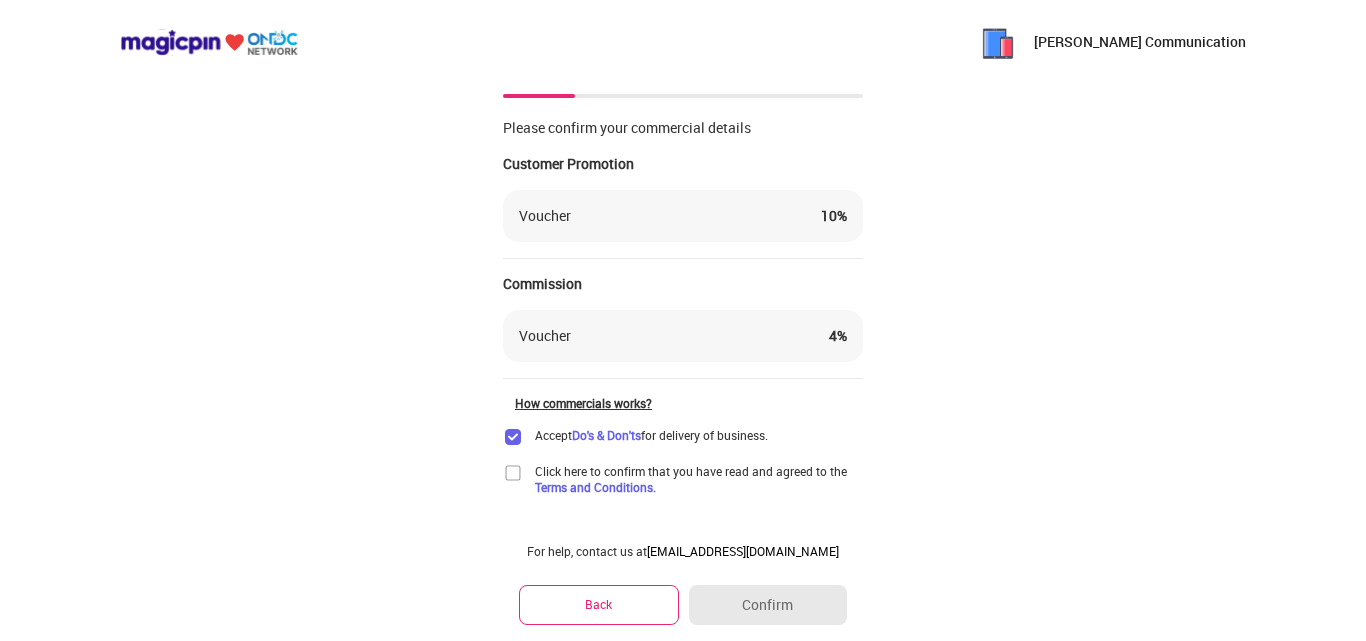 click at bounding box center (513, 473) 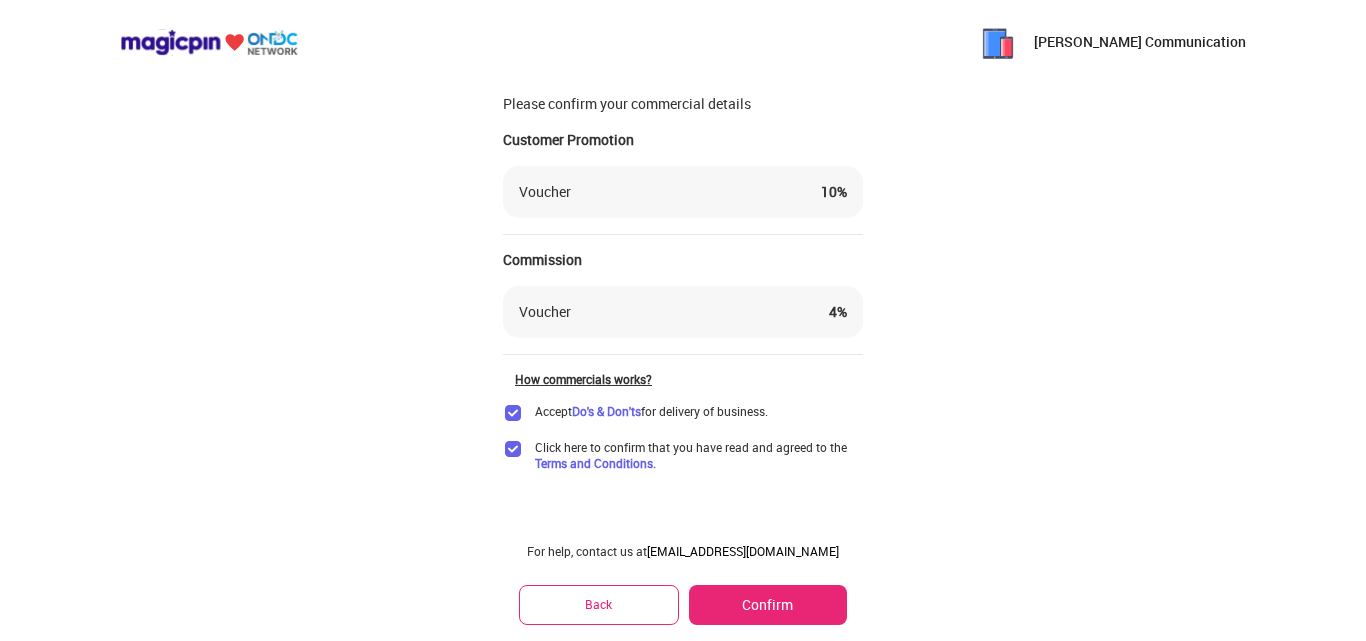 scroll, scrollTop: 53, scrollLeft: 0, axis: vertical 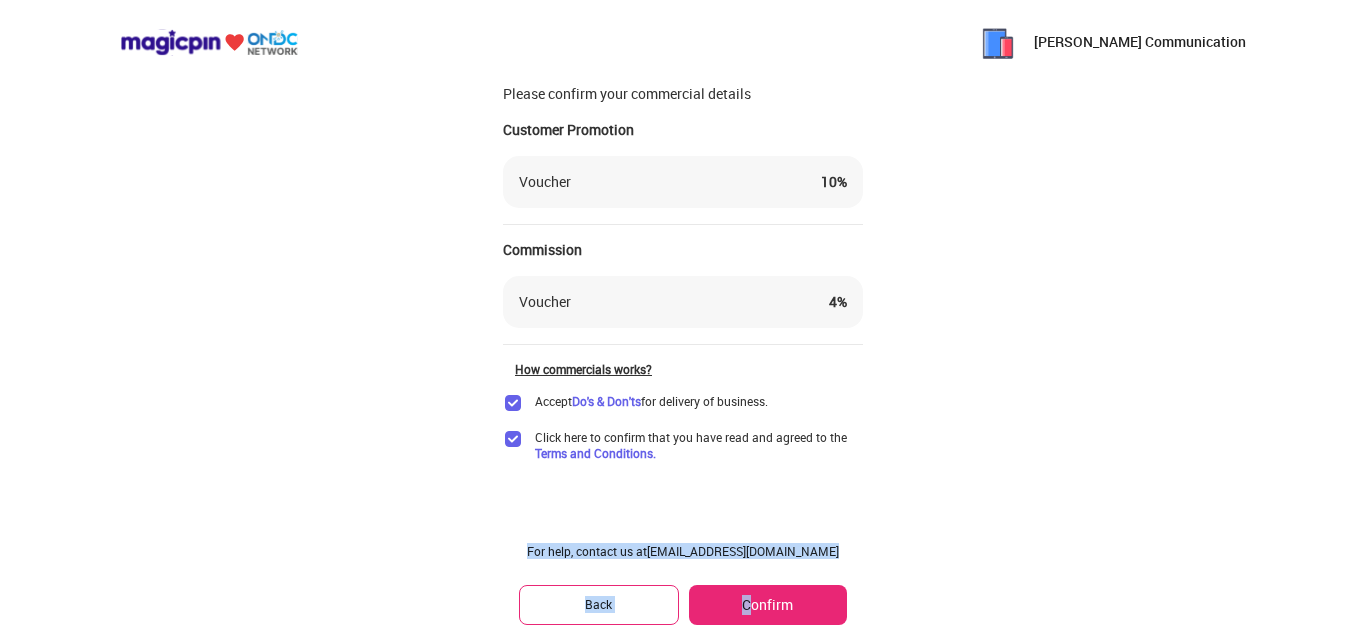 drag, startPoint x: 734, startPoint y: 488, endPoint x: 749, endPoint y: 583, distance: 96.17692 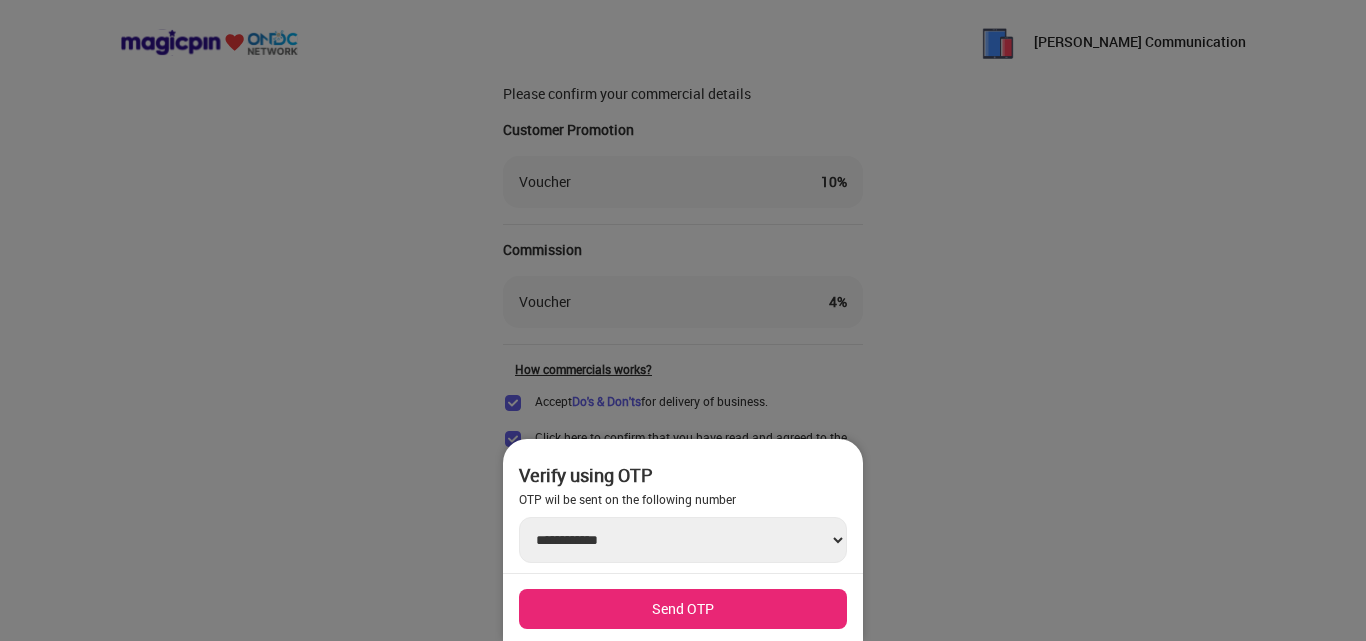 click on "Send OTP" at bounding box center (683, 609) 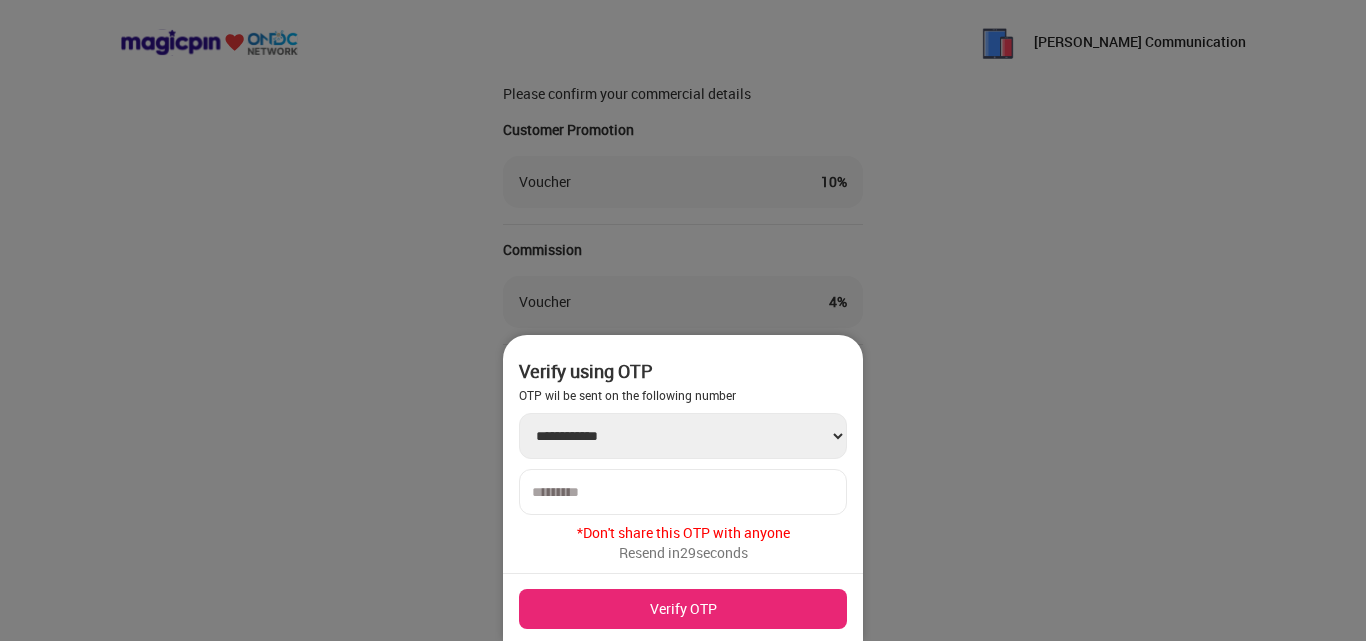 click at bounding box center (683, 492) 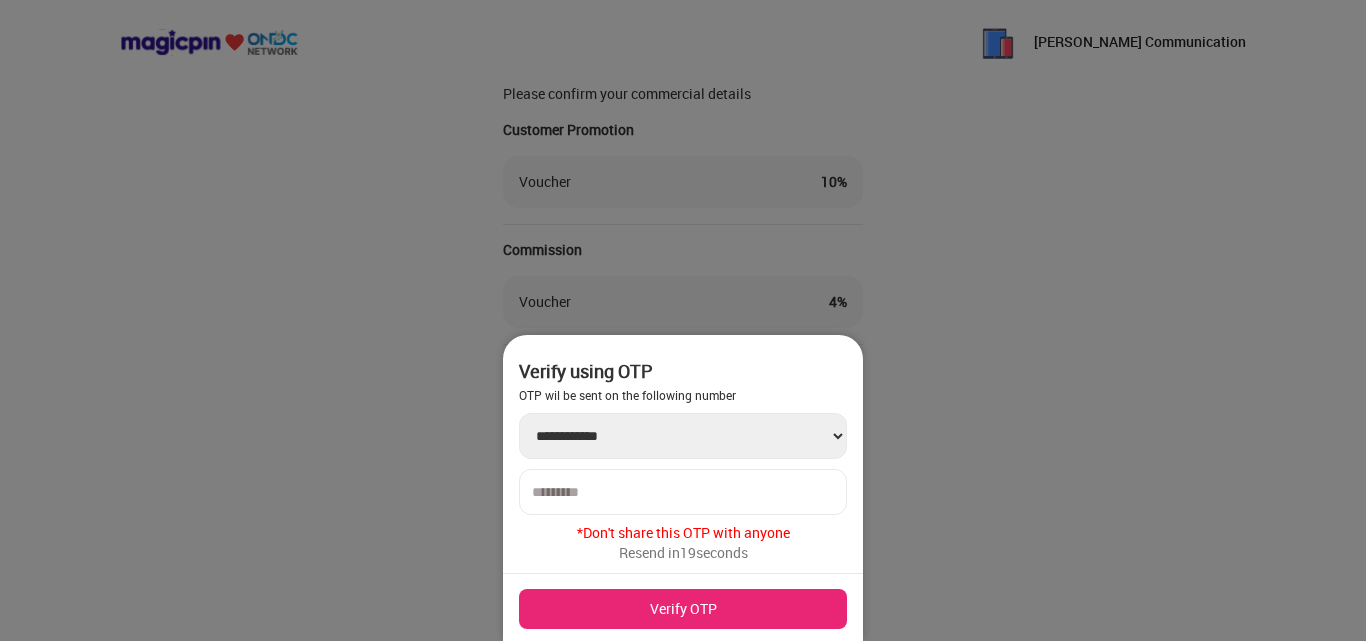 type on "******" 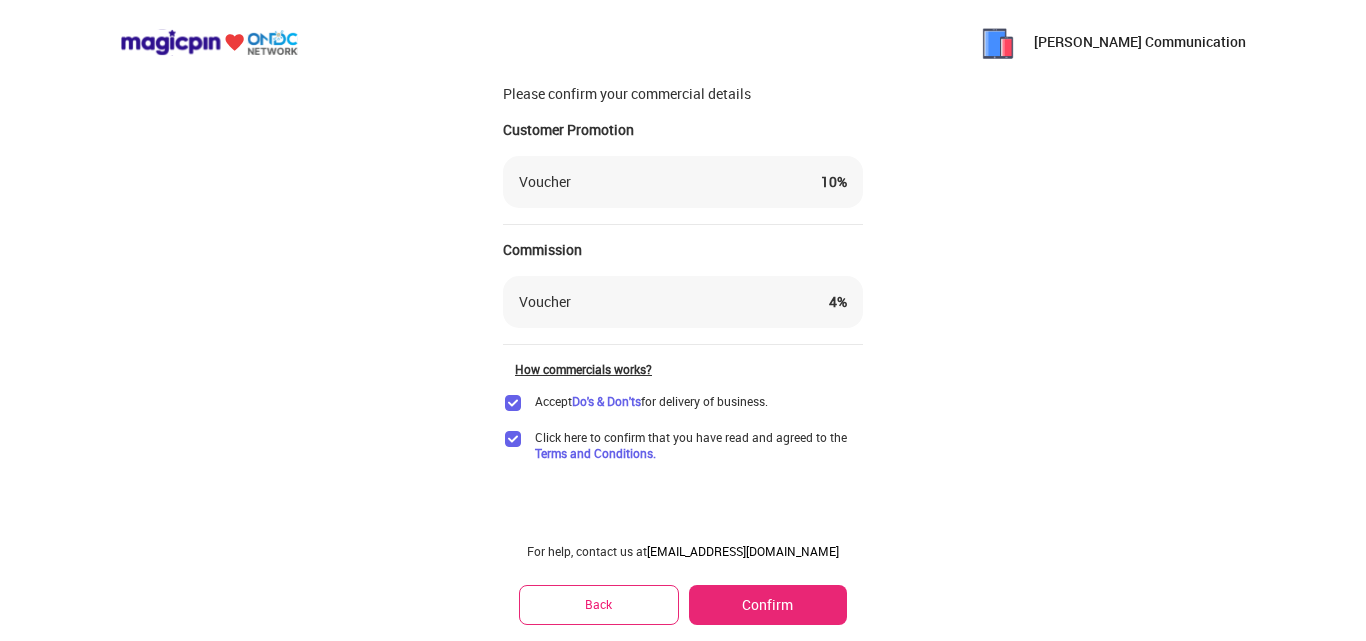 scroll, scrollTop: 6, scrollLeft: 0, axis: vertical 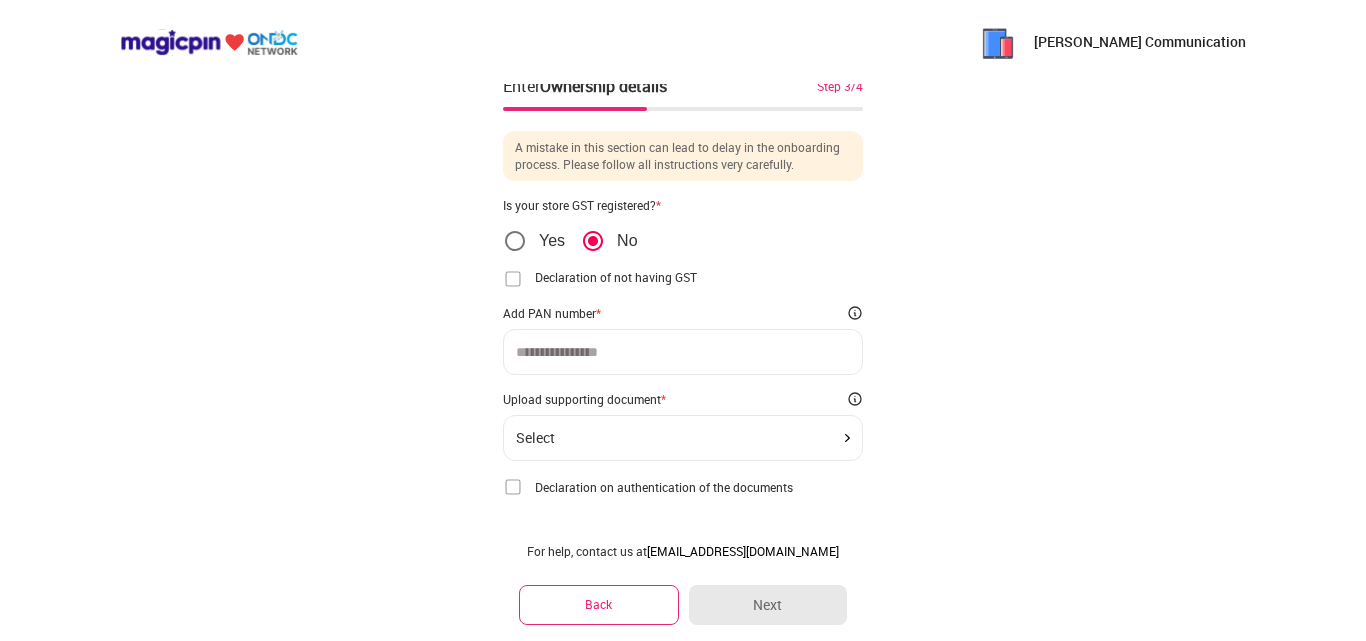 click at bounding box center [683, 352] 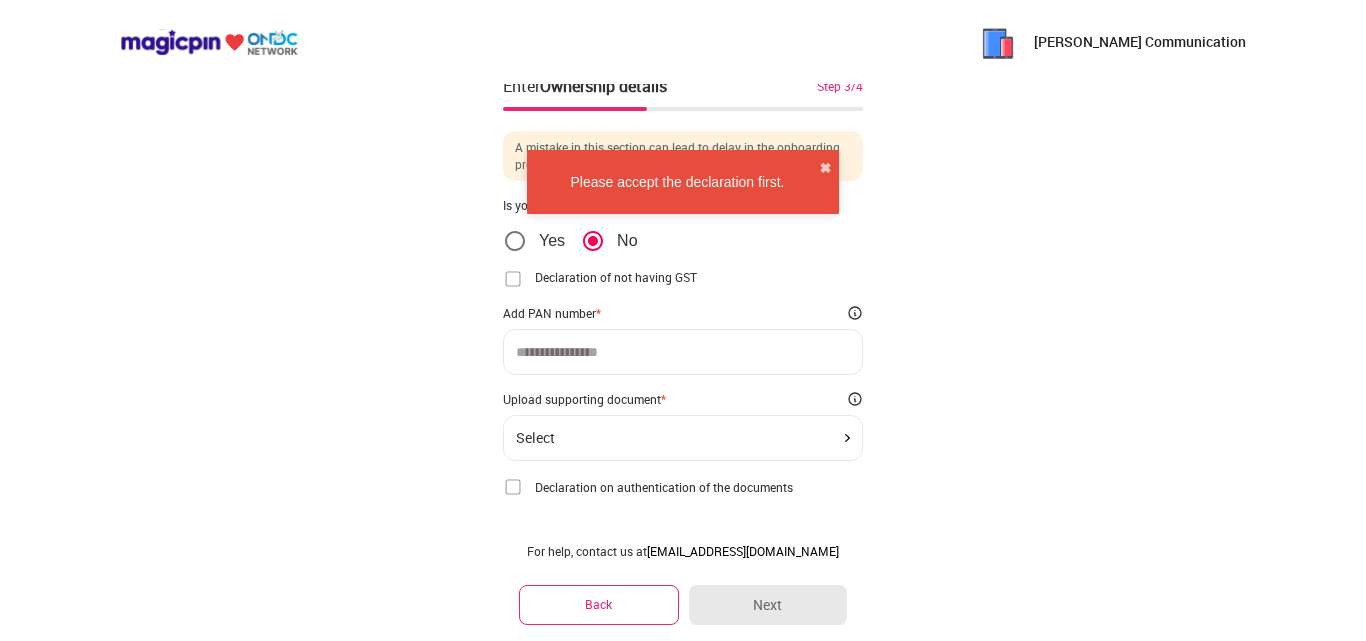 click at bounding box center [513, 279] 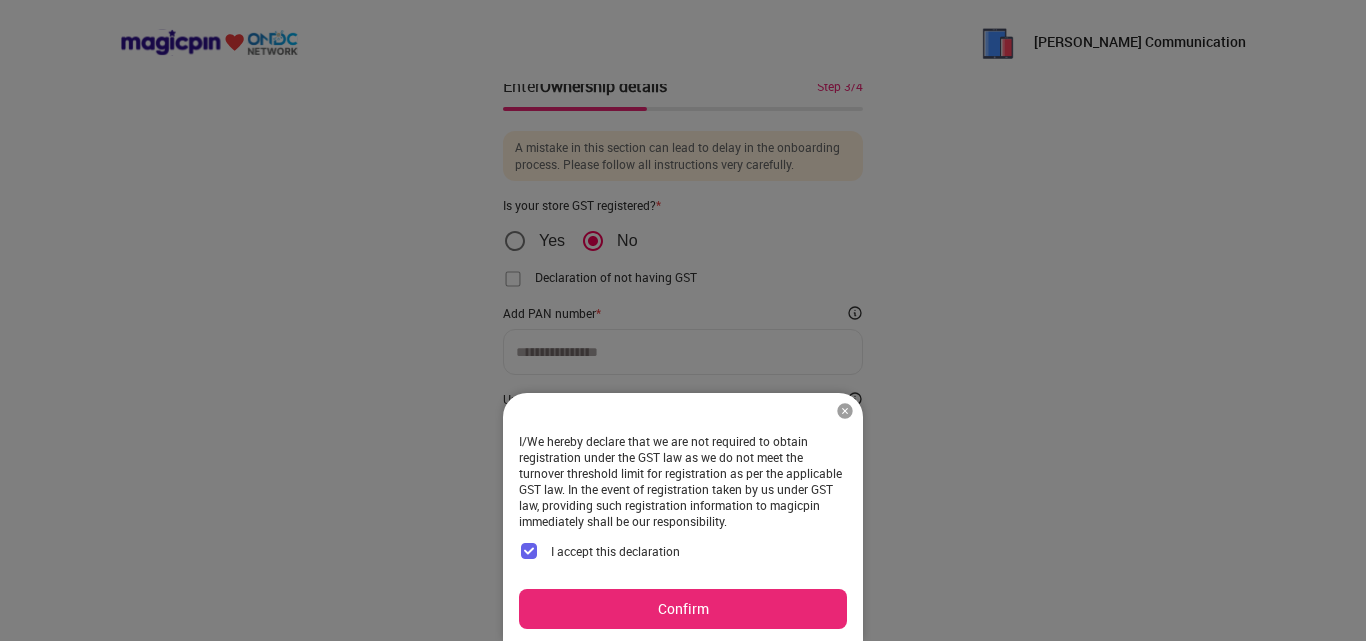 click on "Confirm" at bounding box center (683, 609) 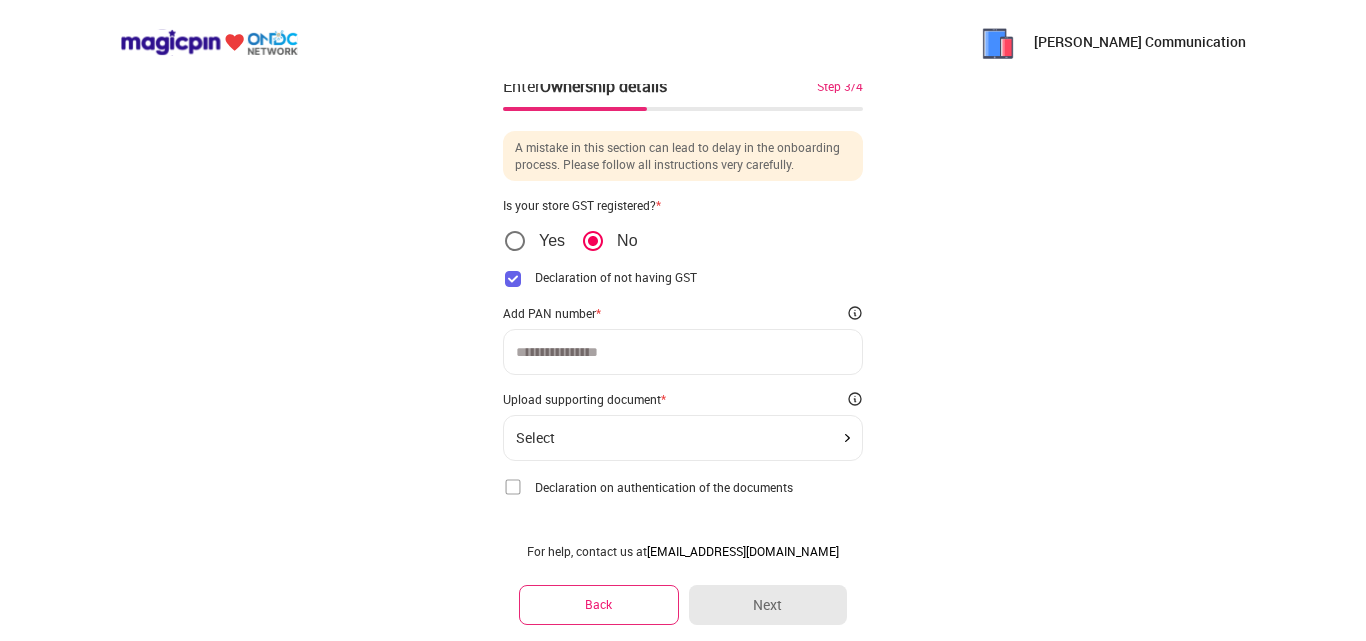 click at bounding box center (683, 352) 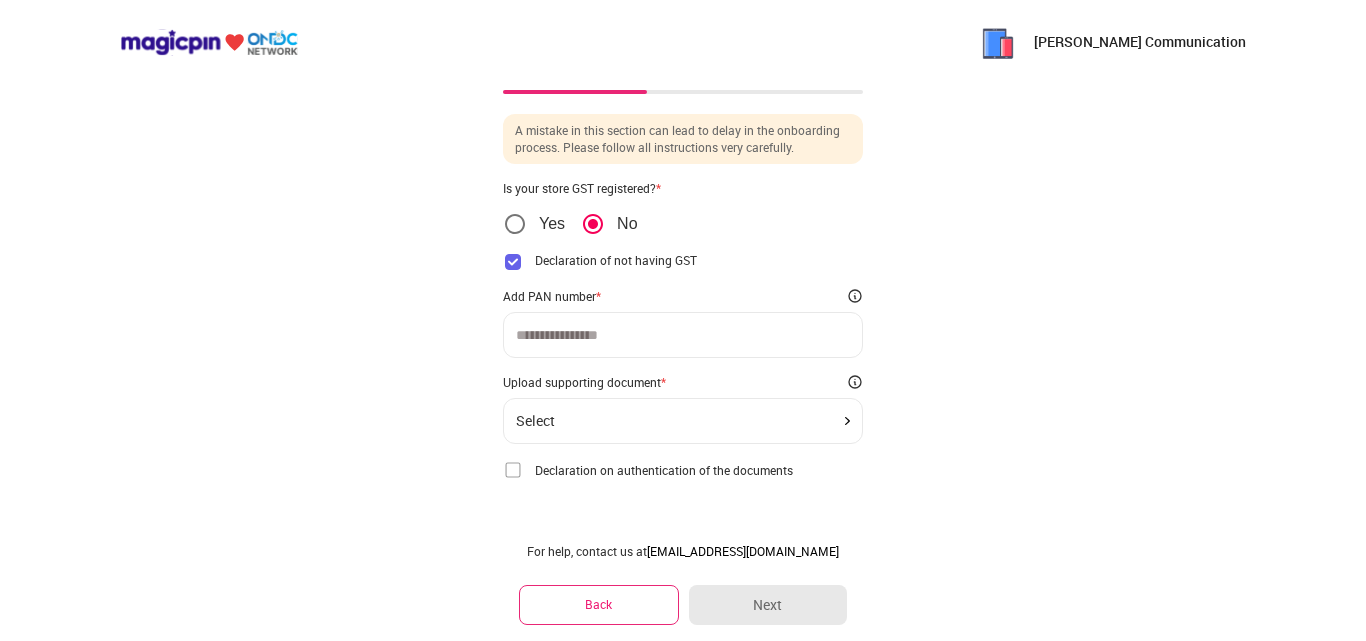 scroll, scrollTop: 25, scrollLeft: 0, axis: vertical 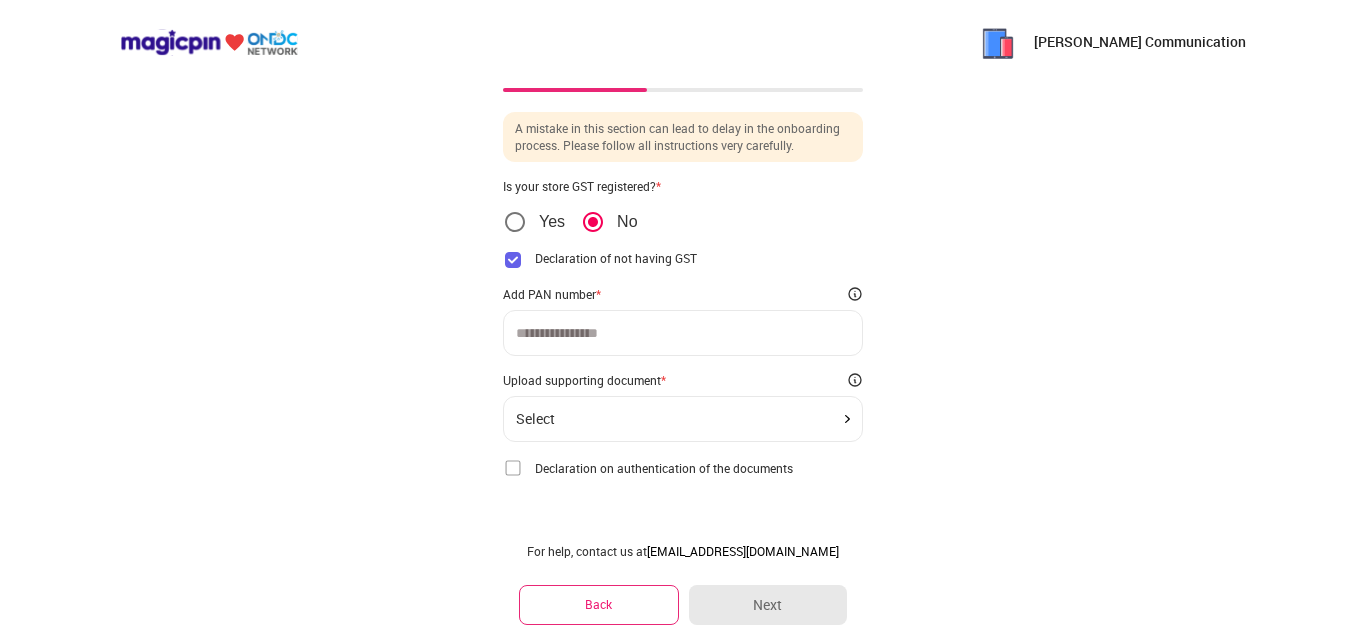 click on "Alhera Communication Enter  Ownership details Step 3/4 A mistake in this section can lead to delay in the onboarding process. Please follow all instructions very carefully. Is your store GST registered? * Yes No Declaration of not having GST I/We hereby declare that we are not required to obtain registration under the GST law as we do not meet the turnover threshold limit for registration as per the applicable GST law. In the event of registration taken by us under GST law, providing such registration information to magicpin immediately shall be our responsibility. I accept this declaration Confirm Add PAN number * Upload supporting document * Select Declaration on authentication of the documents I/We hereby declare that the particulars provided above, and the documents provided along with this form, are true, correct, and complete to the best of our knowledge and belief and have been legally obtained from the respective issuing authorities. I accept this declaration Confirm For help, contact us at  Back Next" at bounding box center [683, 316] 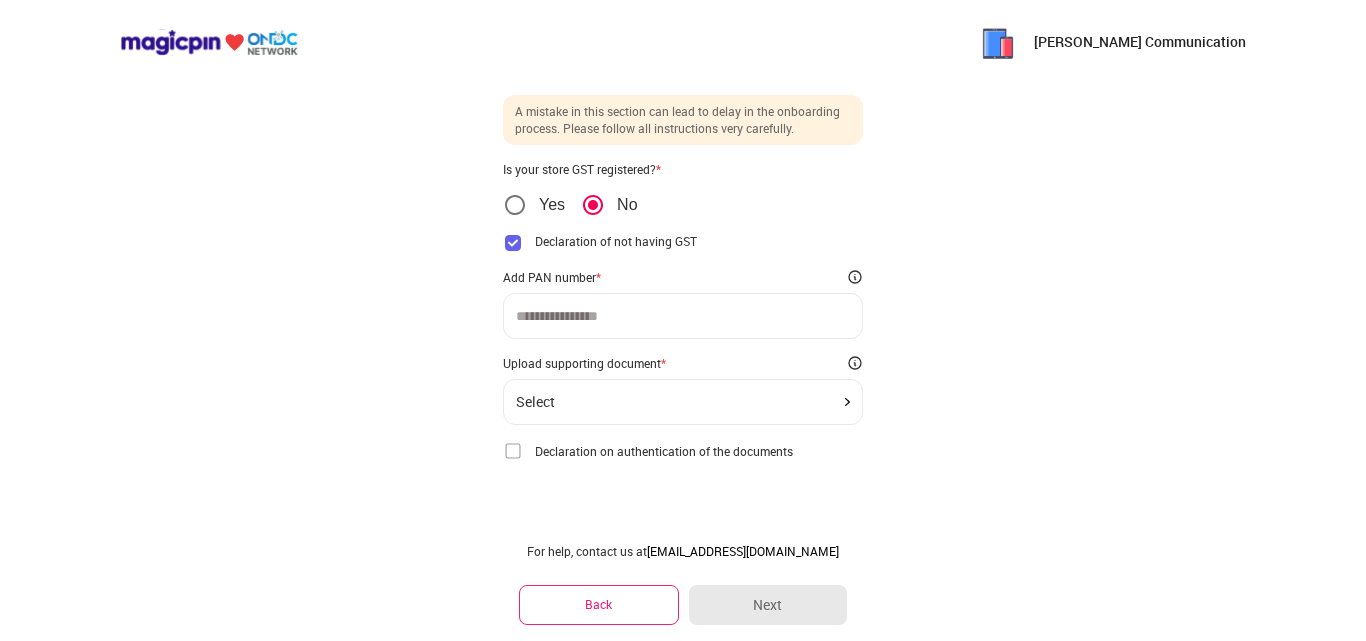 click on "Select" 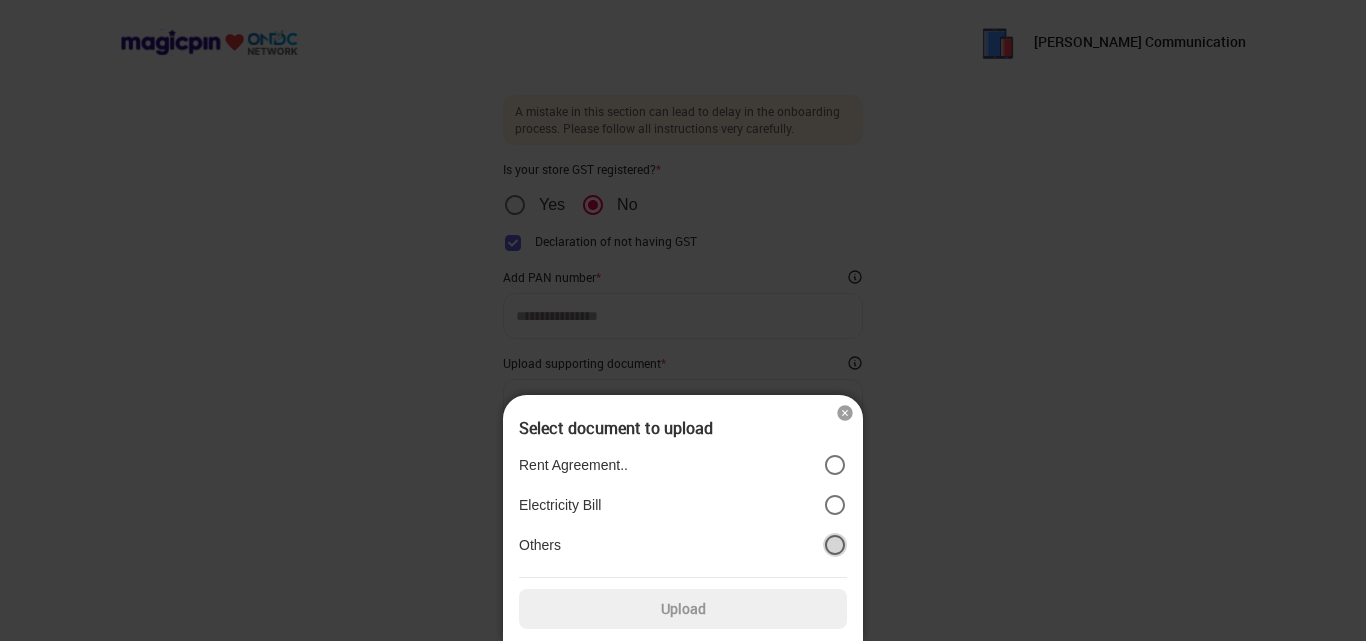 scroll, scrollTop: 34, scrollLeft: 0, axis: vertical 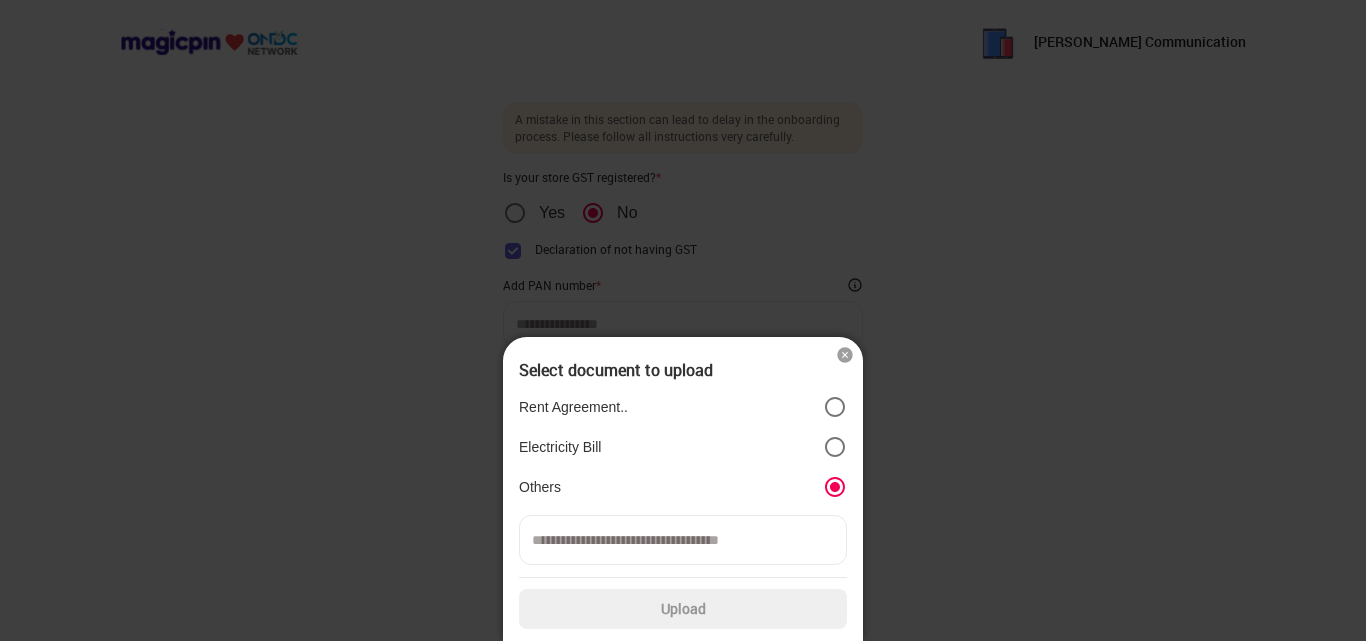 click at bounding box center (683, 540) 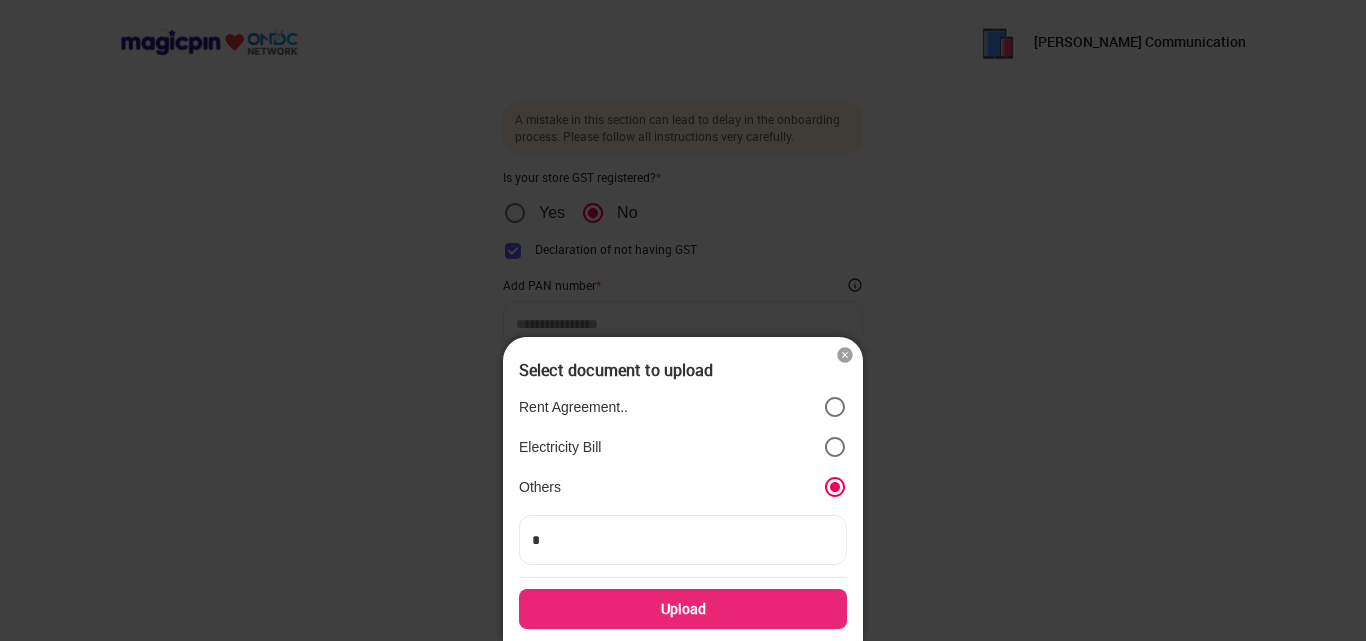 type on "**" 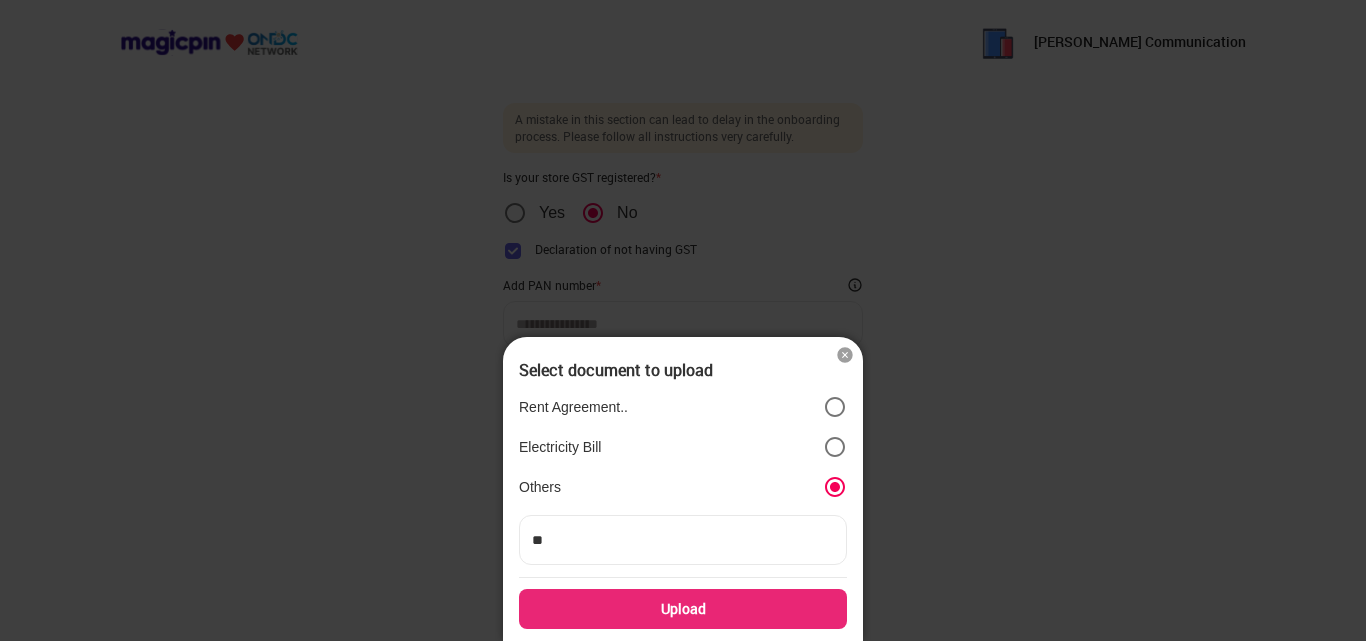 type on "***" 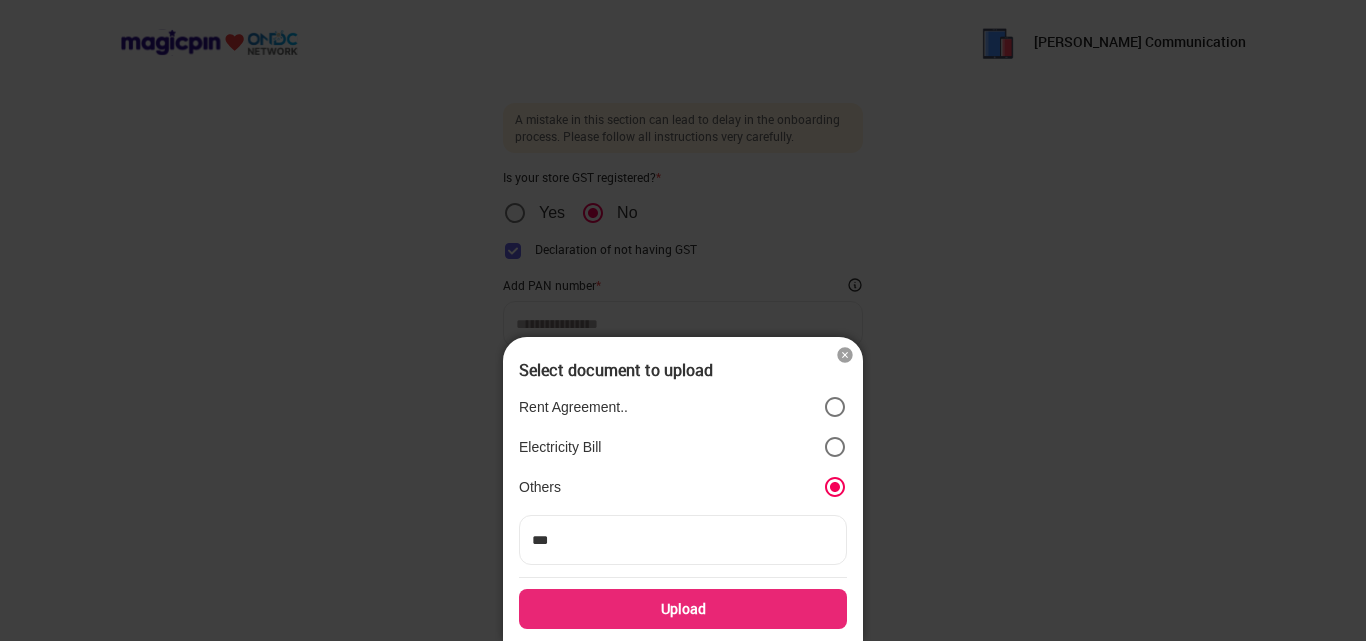 type on "****" 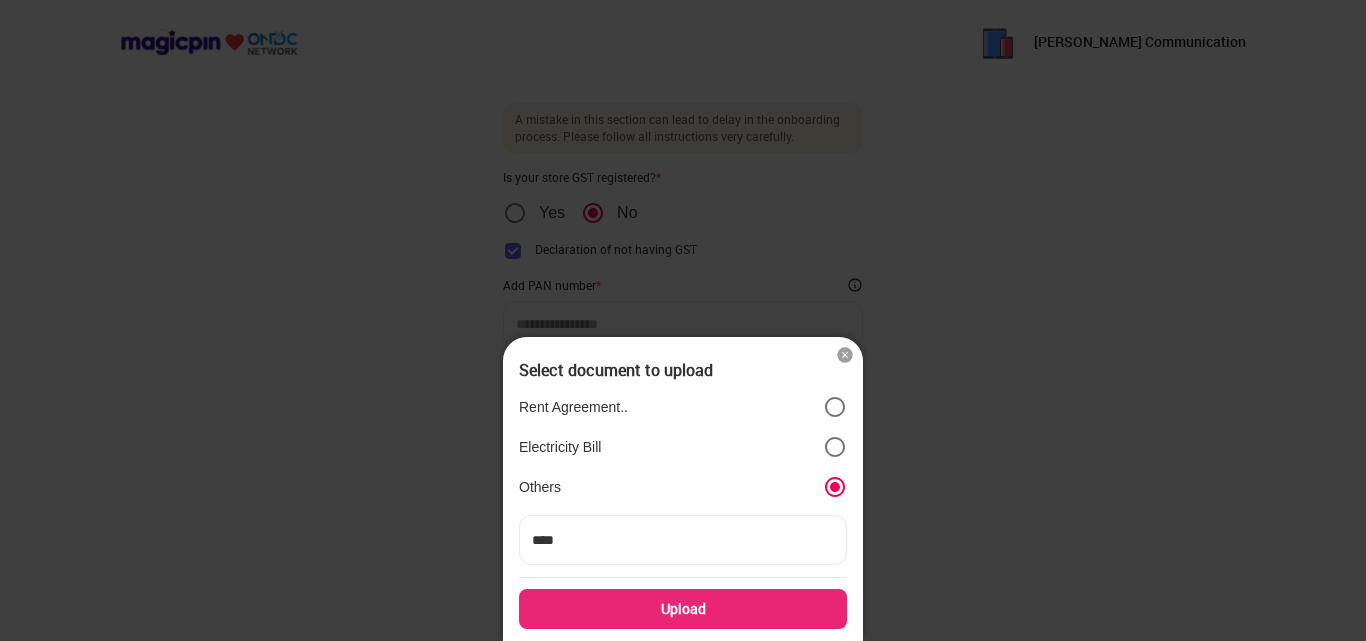 type on "****" 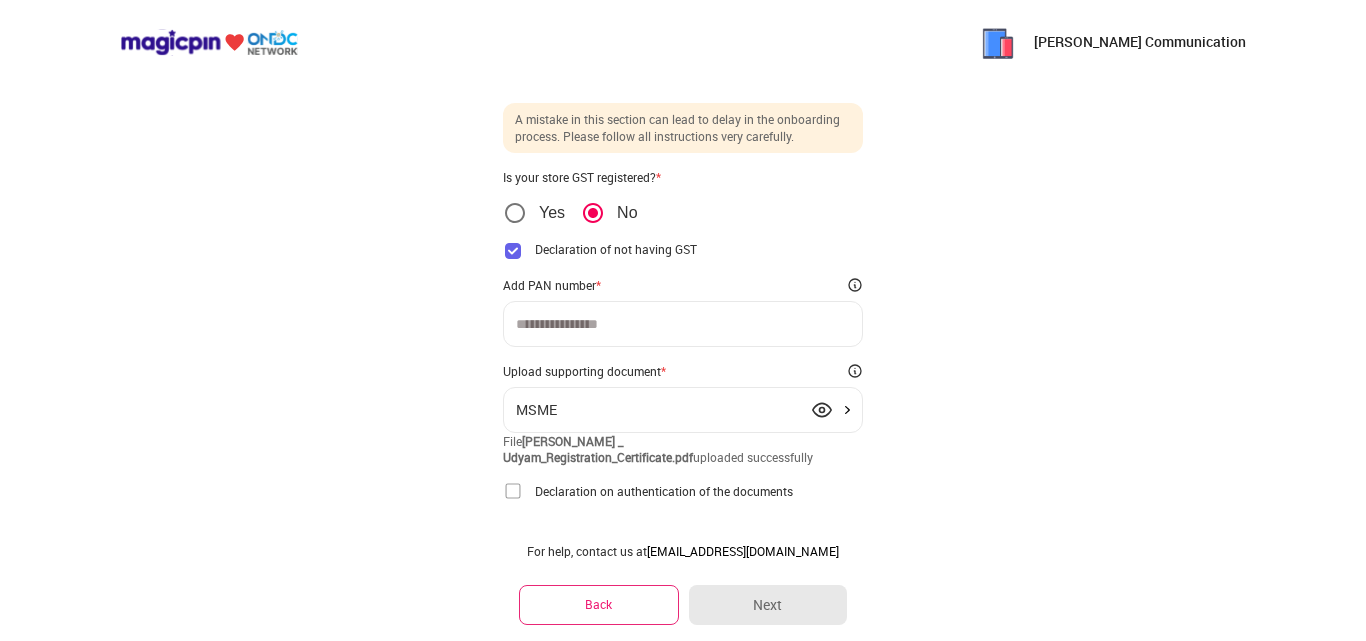 click at bounding box center (513, 491) 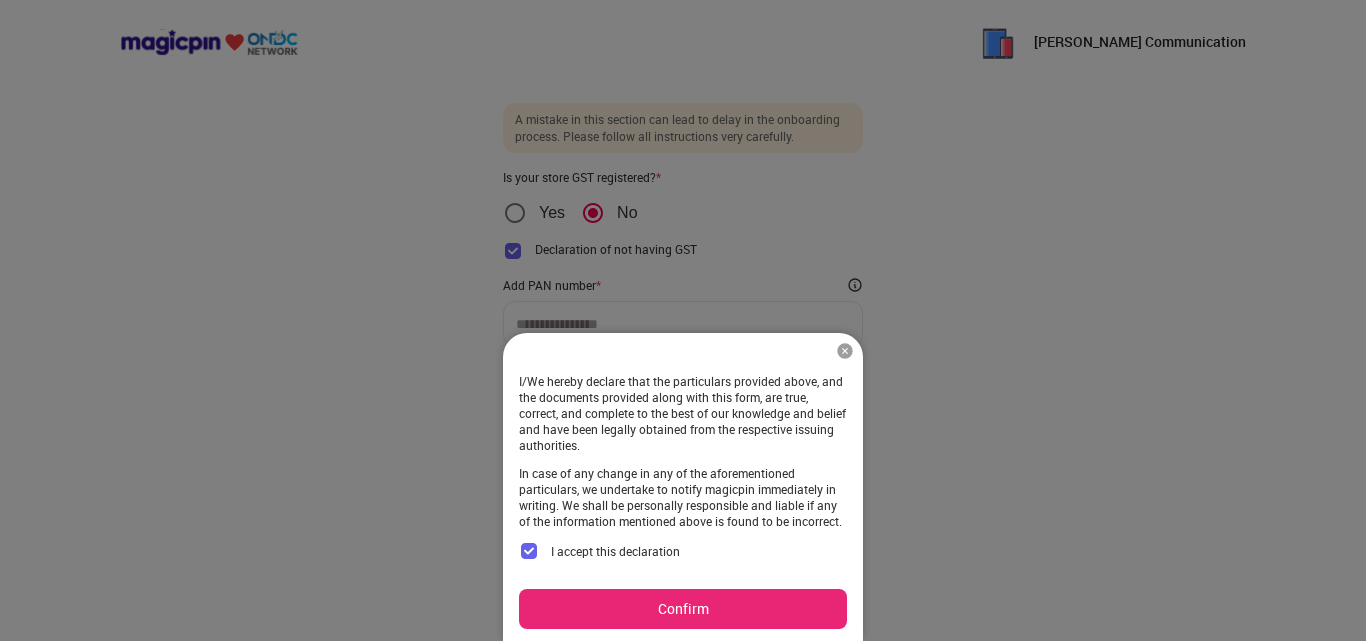 click on "Confirm" at bounding box center (683, 609) 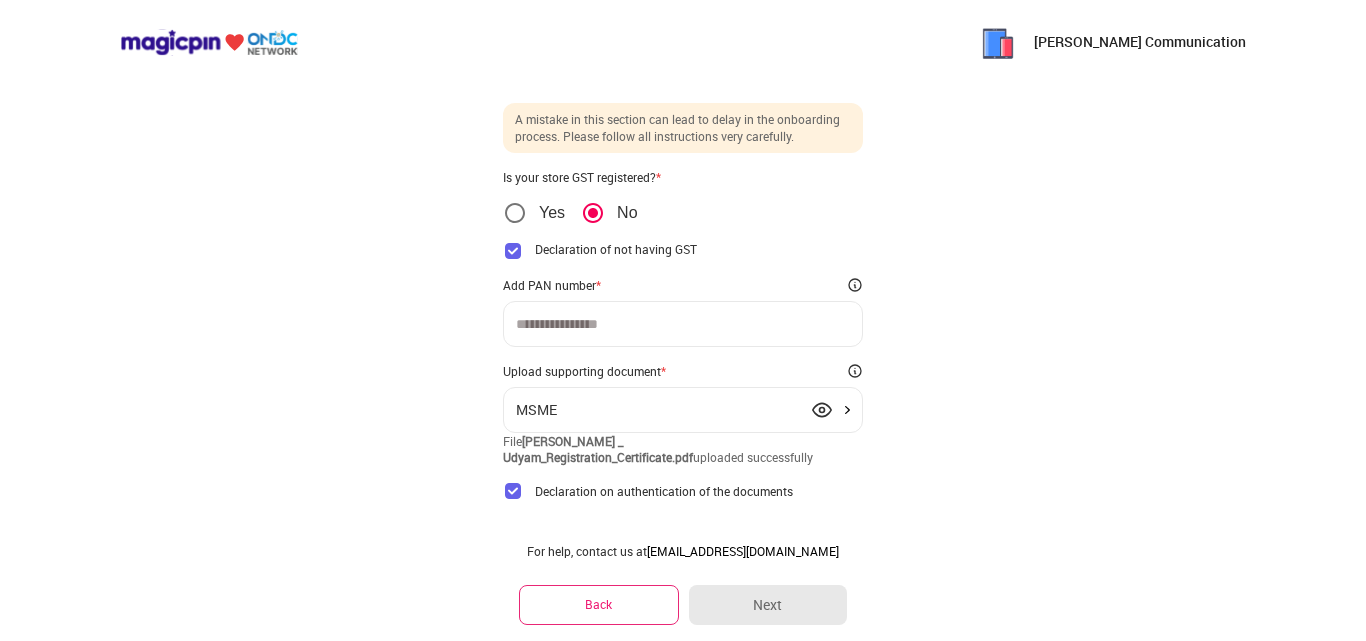 click at bounding box center (683, 324) 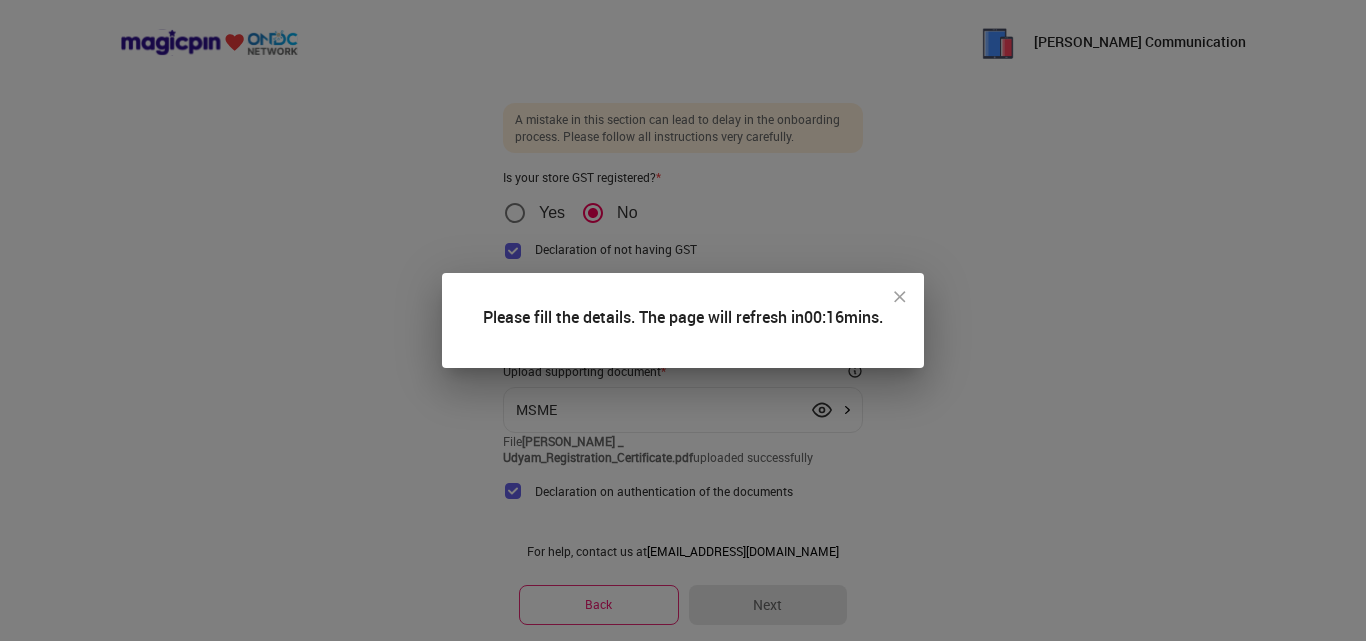 click at bounding box center [900, 297] 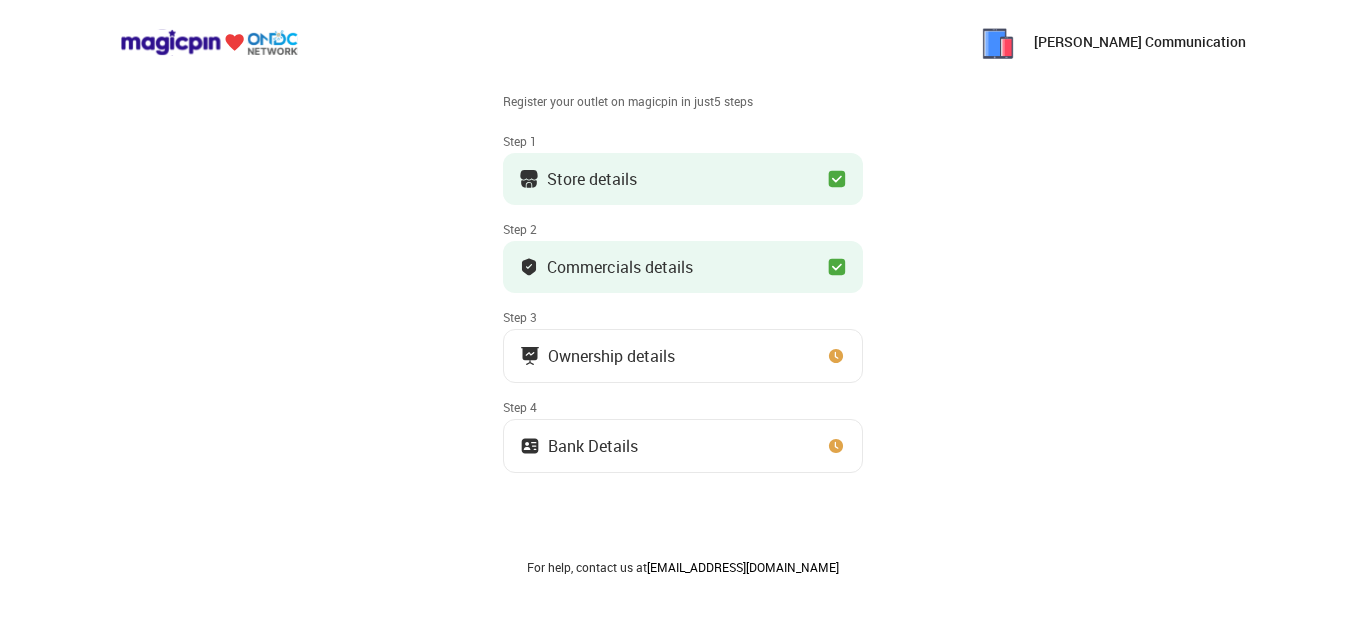 scroll, scrollTop: 61, scrollLeft: 0, axis: vertical 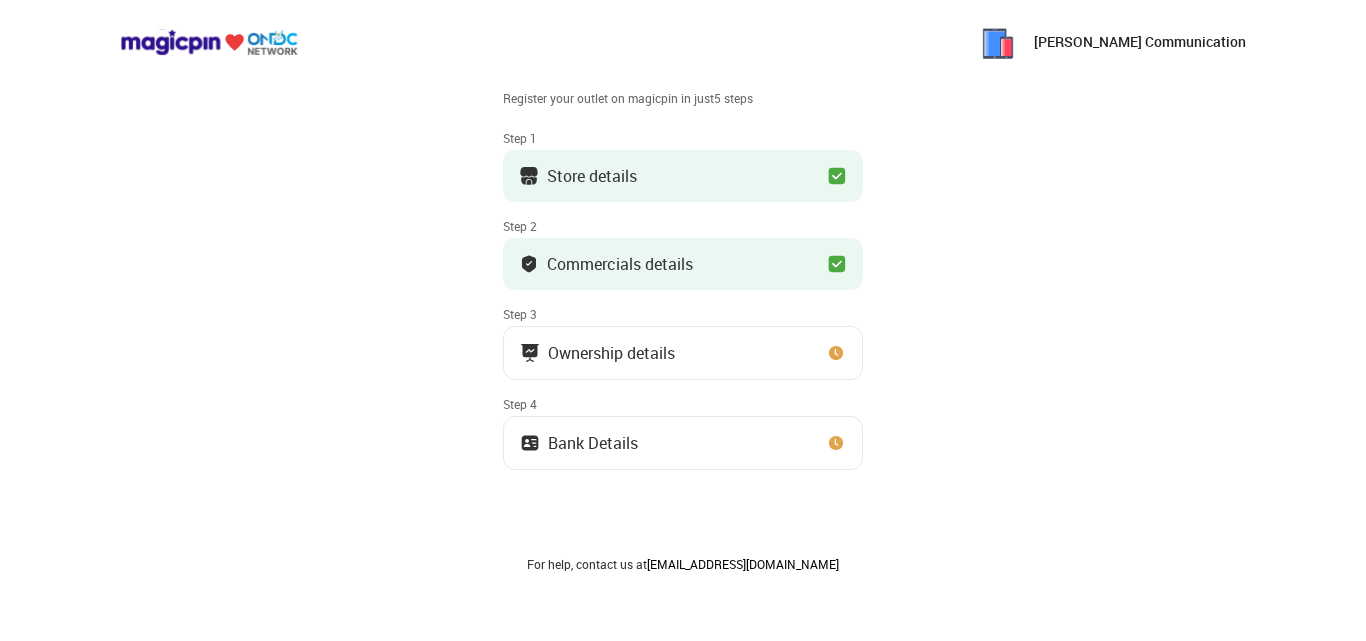 click on "Ownership details" at bounding box center [673, 353] 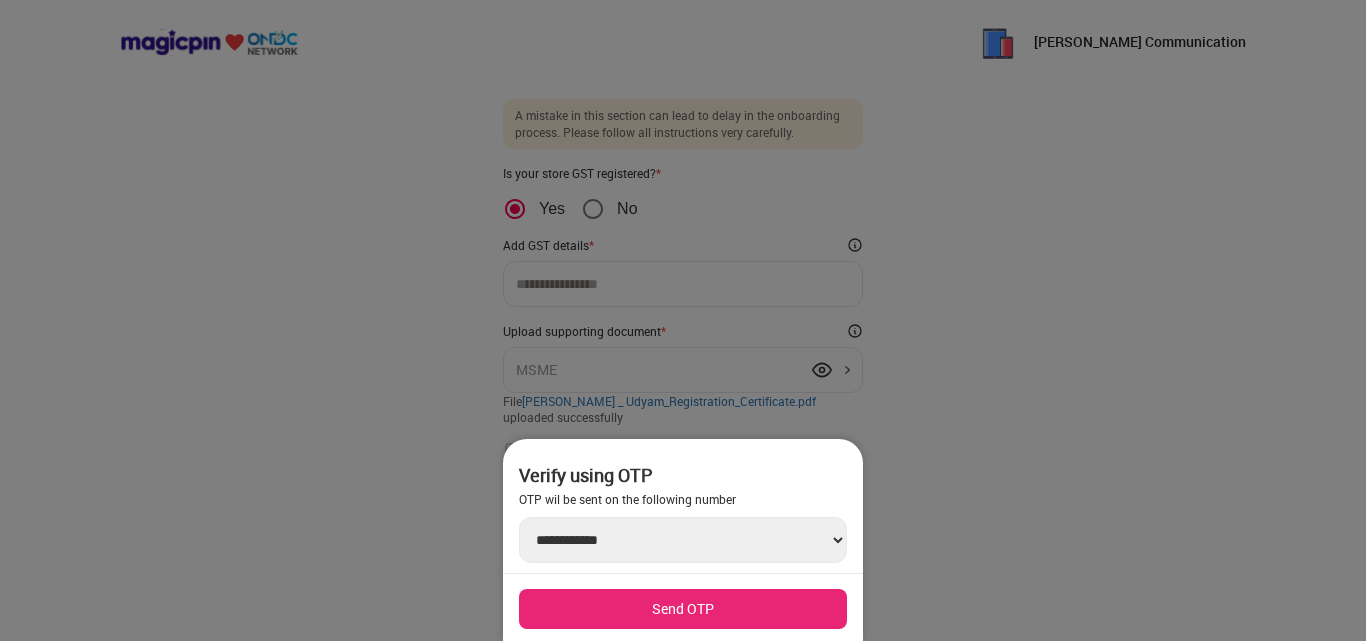 scroll, scrollTop: 38, scrollLeft: 0, axis: vertical 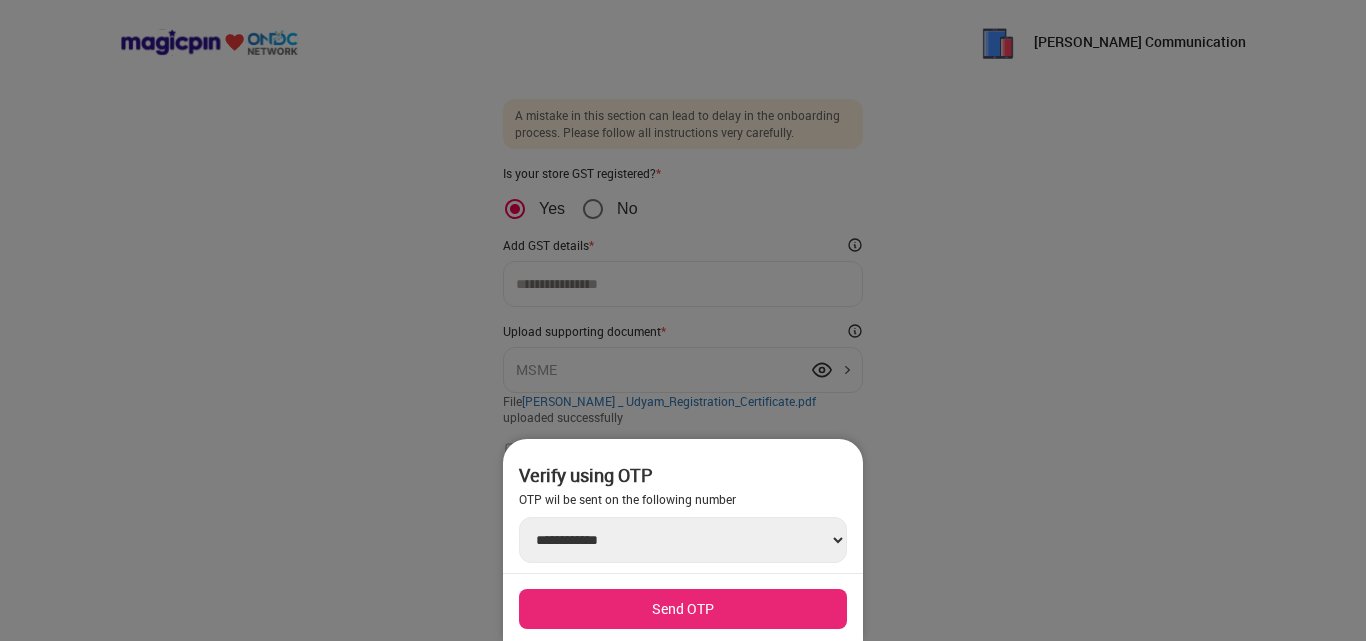 click at bounding box center [683, 320] 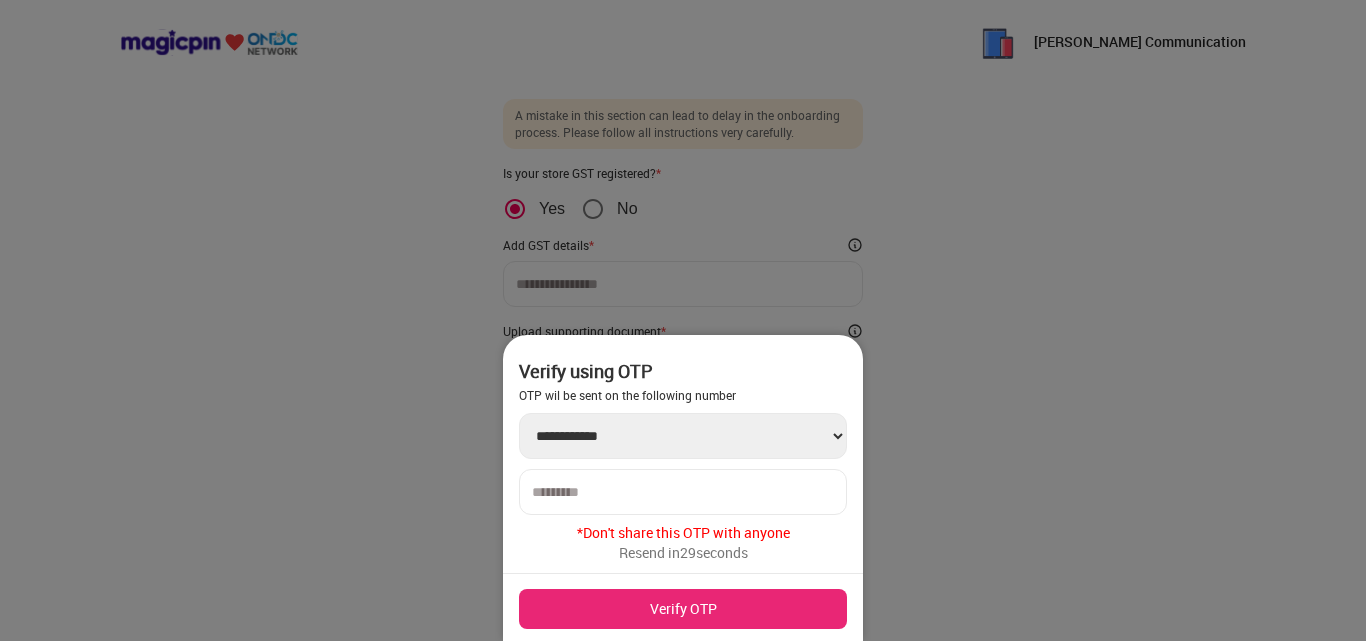click at bounding box center [683, 492] 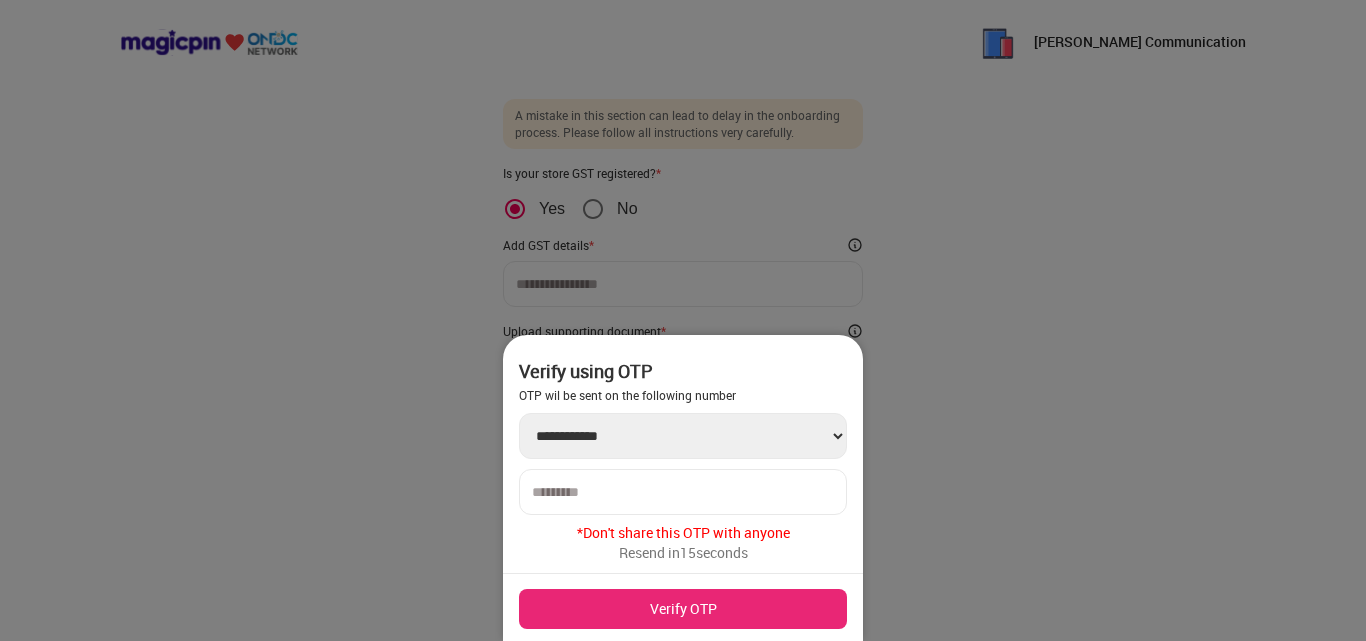type on "******" 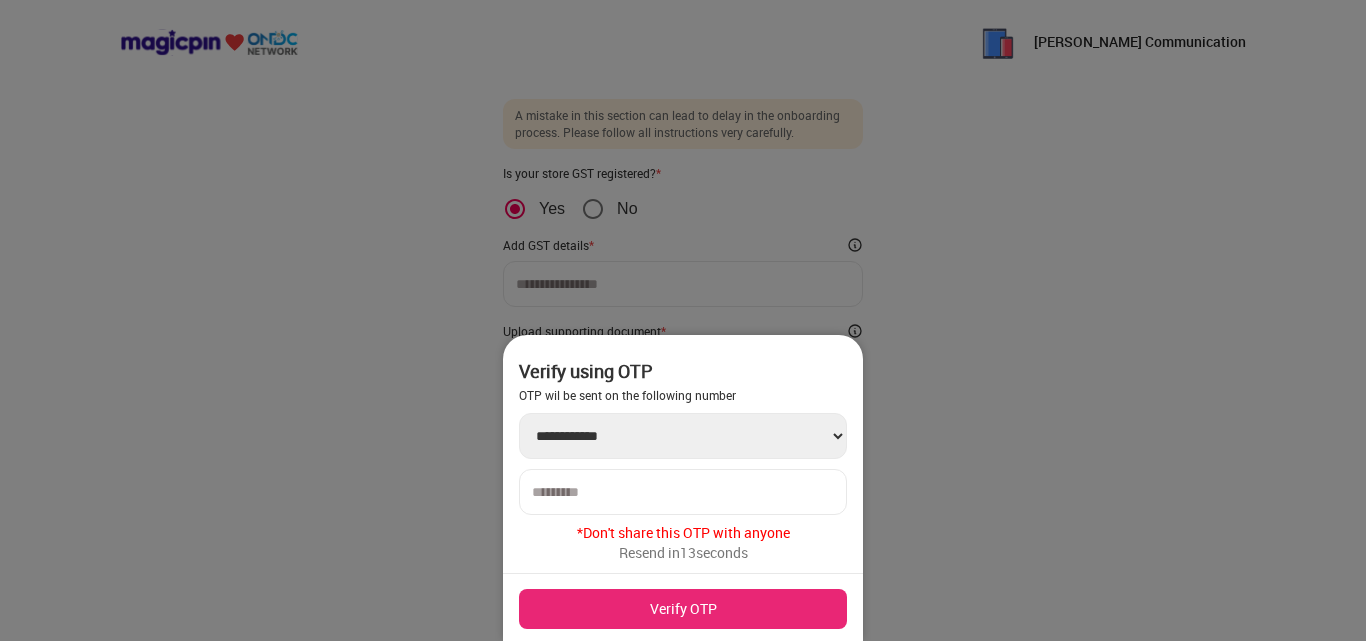 click on "Verify OTP" at bounding box center [683, 609] 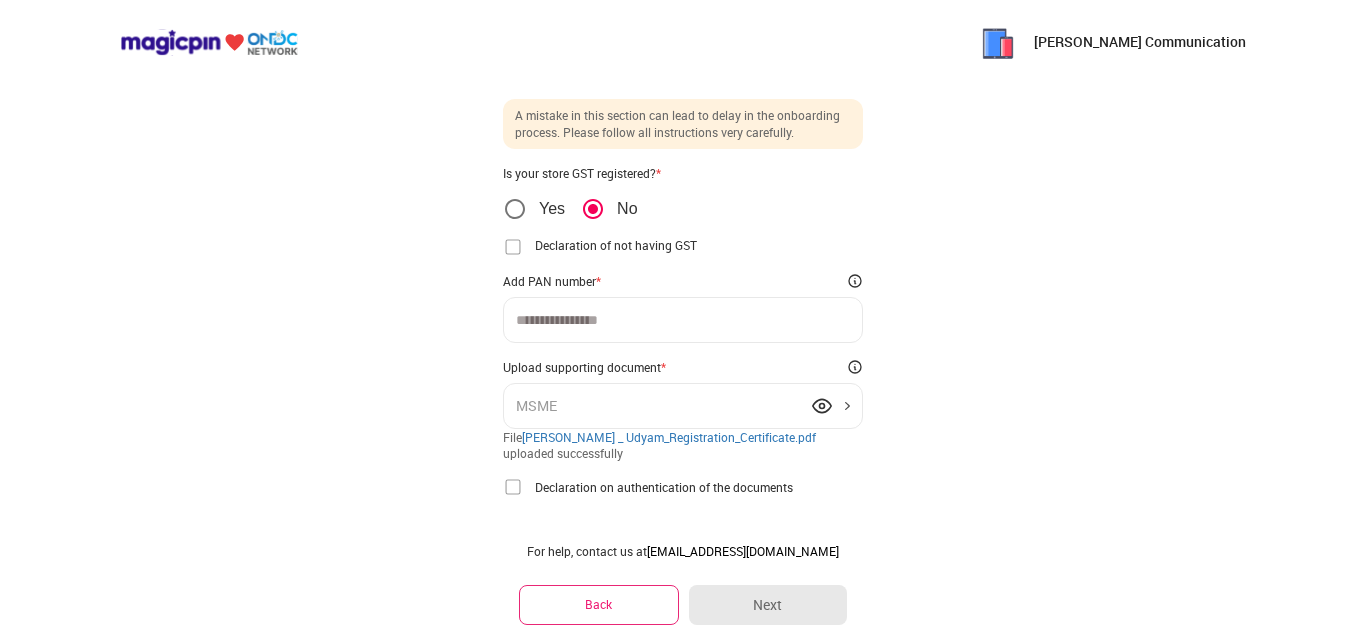 click on "Alhera Communication Enter  Ownership details Step 3/4 A mistake in this section can lead to delay in the onboarding process. Please follow all instructions very carefully. Is your store GST registered? * Yes No Declaration of not having GST I/We hereby declare that we are not required to obtain registration under the GST law as we do not meet the turnover threshold limit for registration as per the applicable GST law. In the event of registration taken by us under GST law, providing such registration information to magicpin immediately shall be our responsibility. I accept this declaration Confirm Add PAN number * Upload supporting document * MSME File  Alhera _ Udyam_Registration_Certificate.pdf  uploaded successfully Declaration on authentication of the documents In case of any change in any of the aforementioned particulars, we undertake to notify magicpin immediately in writing. We shall be personally responsible and liable if any of the information mentioned above is found to be incorrect. Confirm Back" at bounding box center [683, 319] 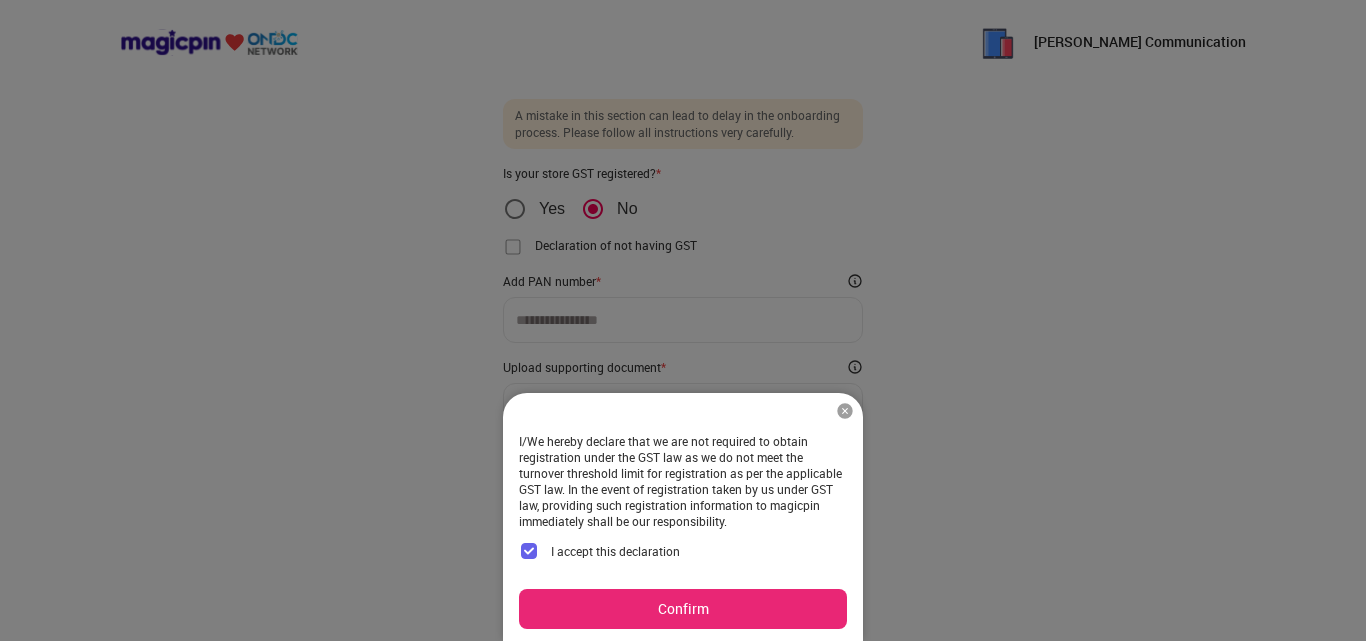 click on "Confirm" at bounding box center (683, 609) 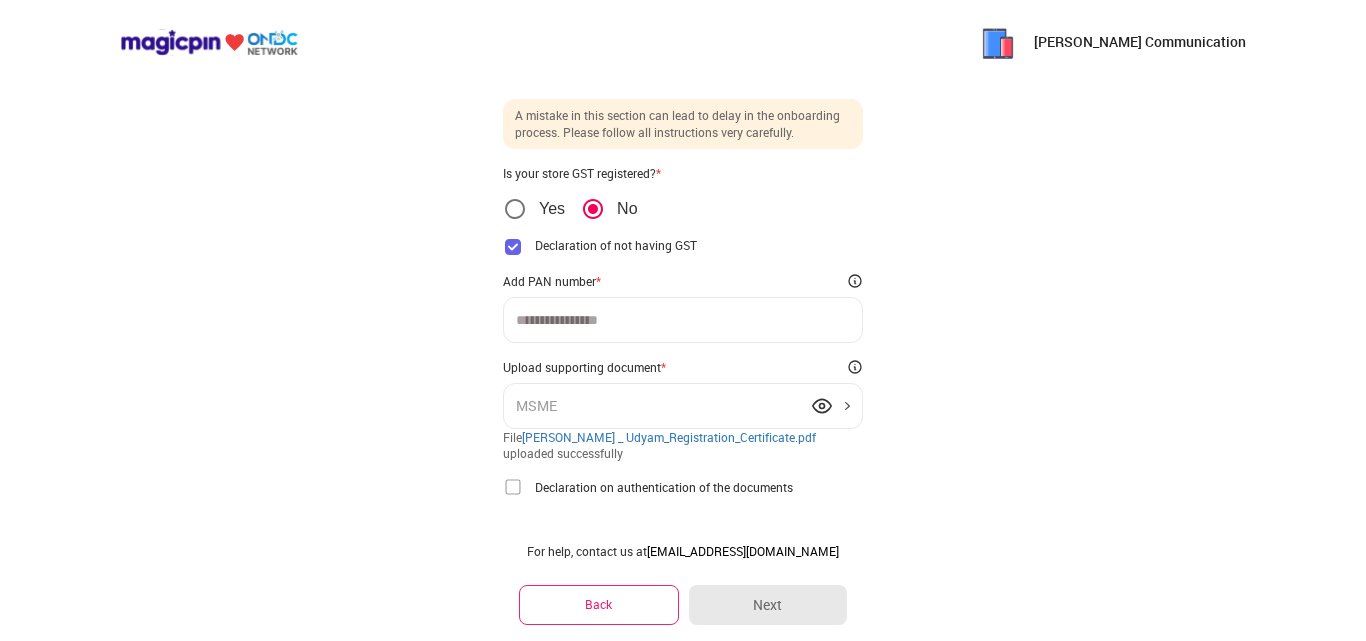 click at bounding box center [683, 320] 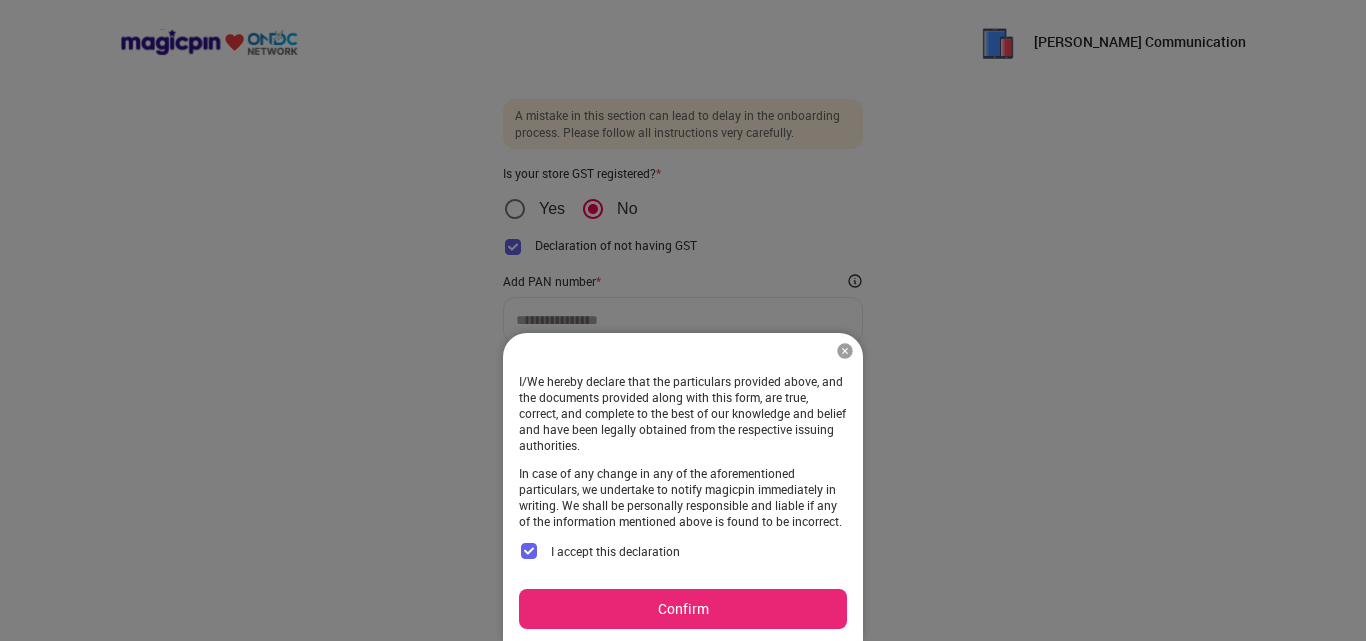 click on "Confirm" at bounding box center [683, 609] 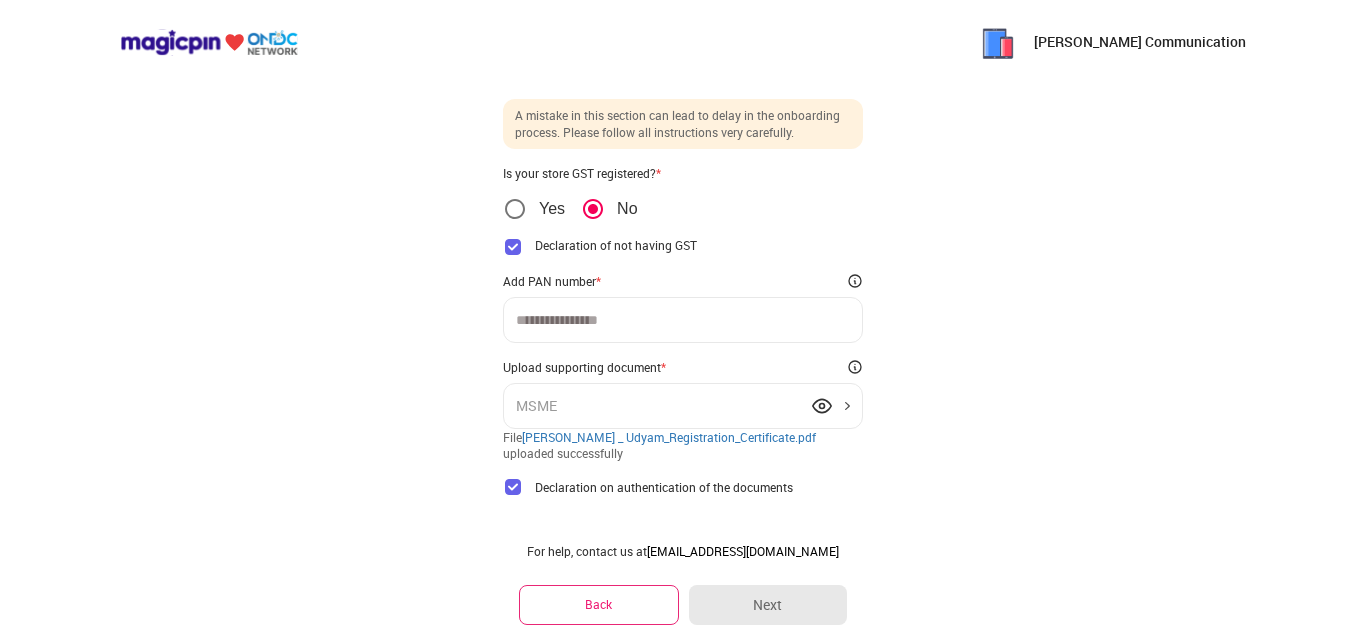 click at bounding box center (683, 320) 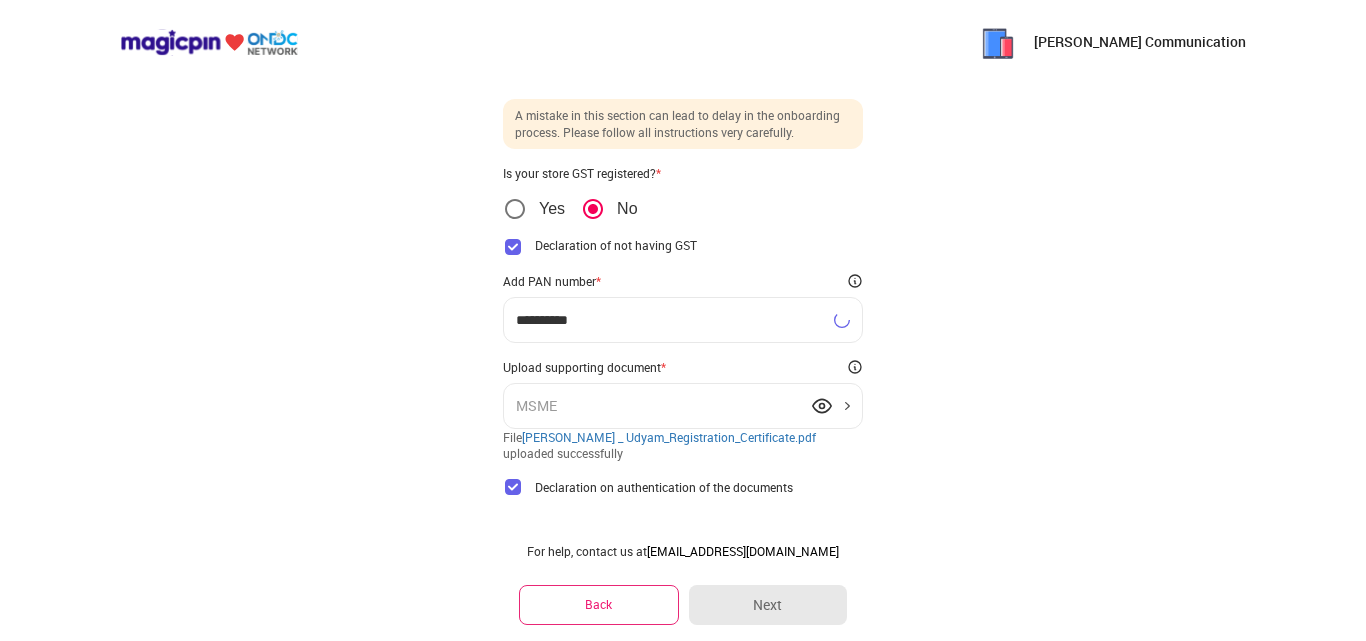 type on "**********" 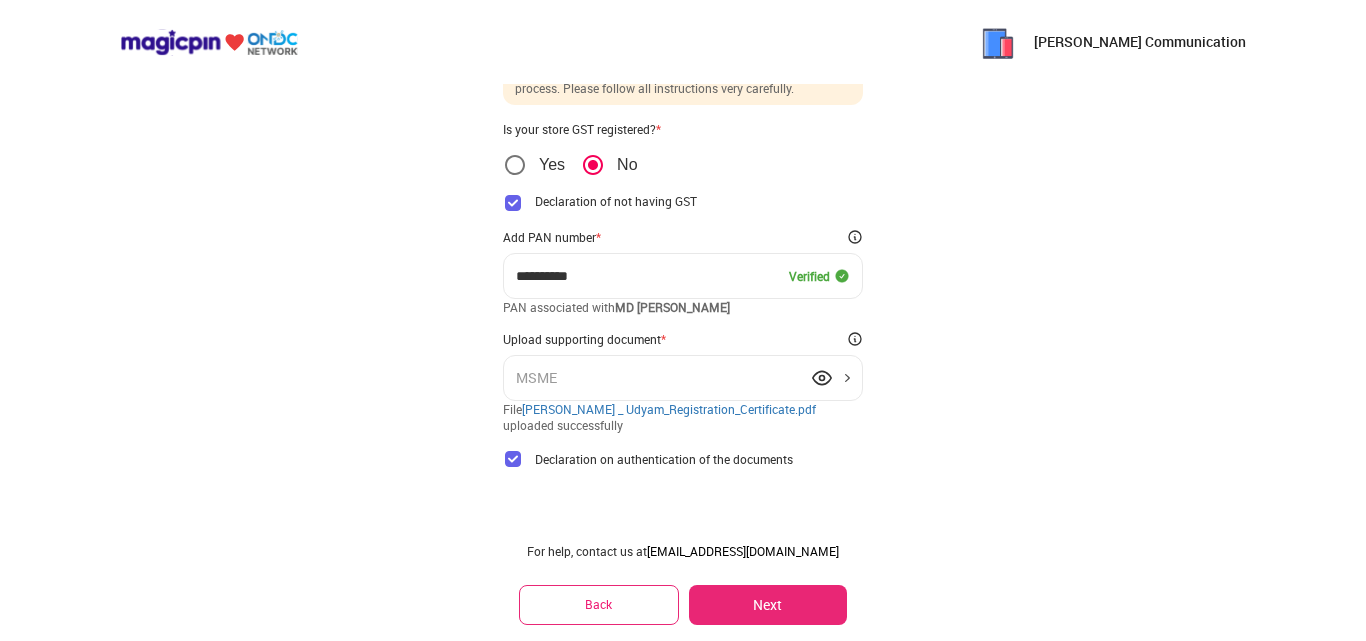 scroll, scrollTop: 90, scrollLeft: 0, axis: vertical 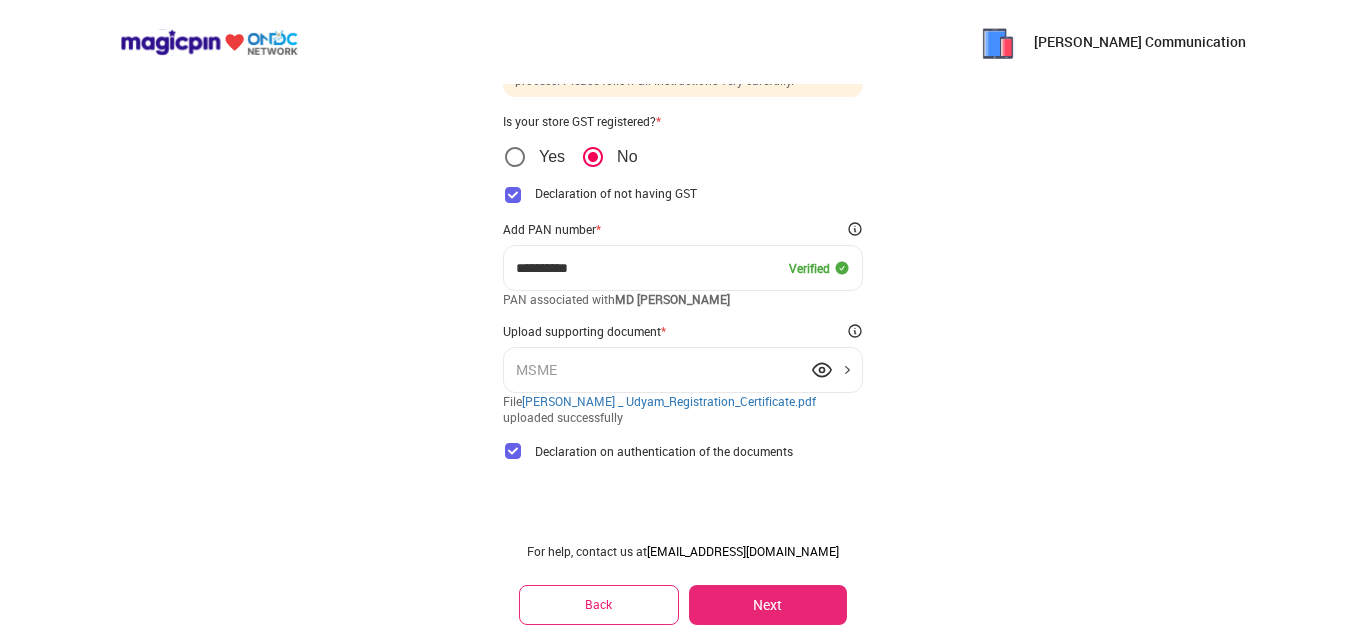 click on "Next" at bounding box center (768, 605) 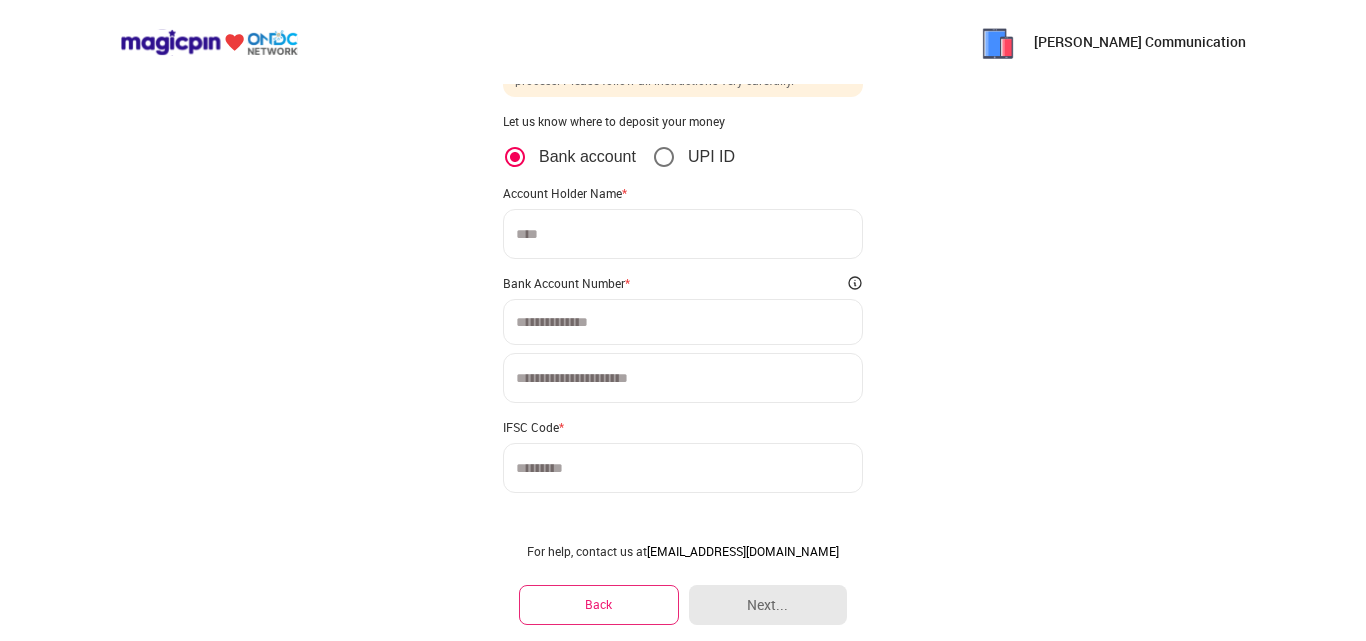 scroll, scrollTop: 0, scrollLeft: 0, axis: both 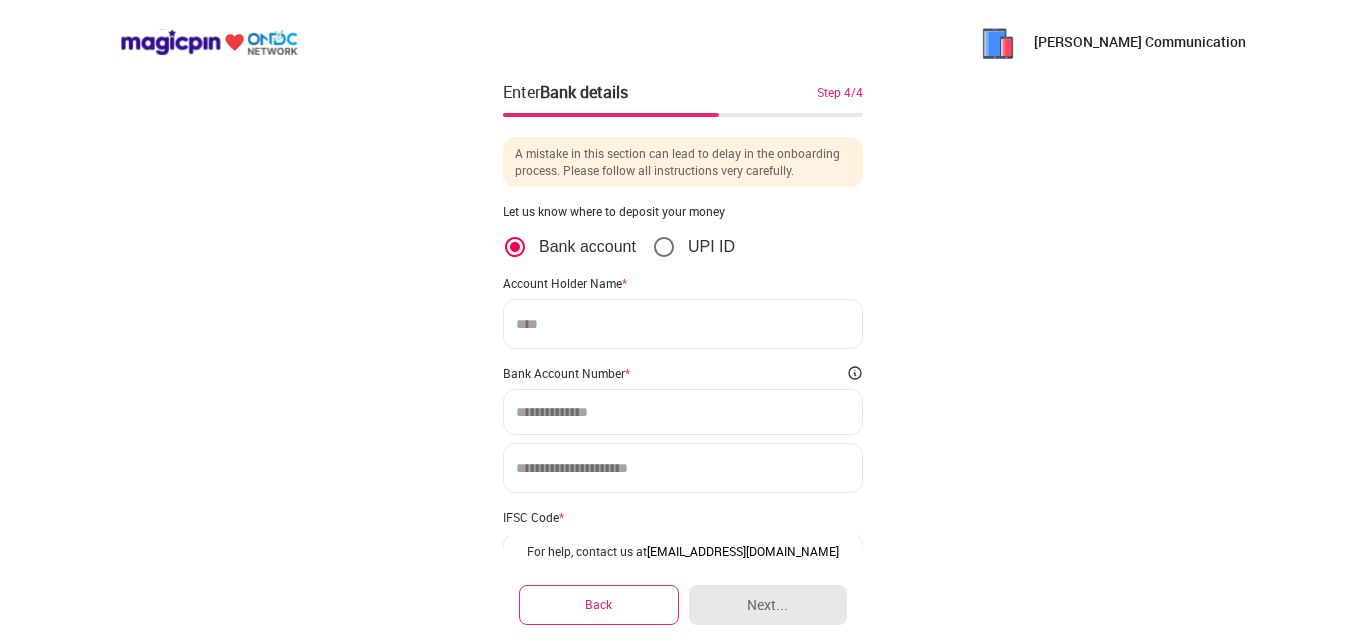 click at bounding box center [683, 324] 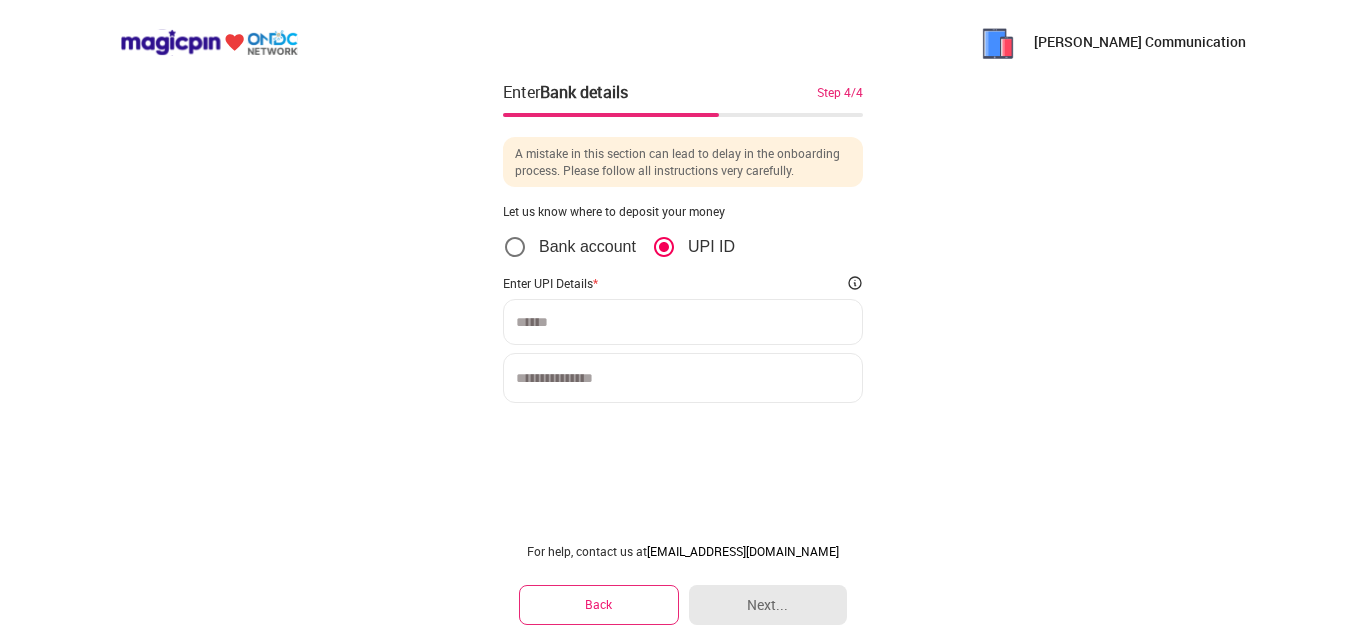 click at bounding box center [683, 322] 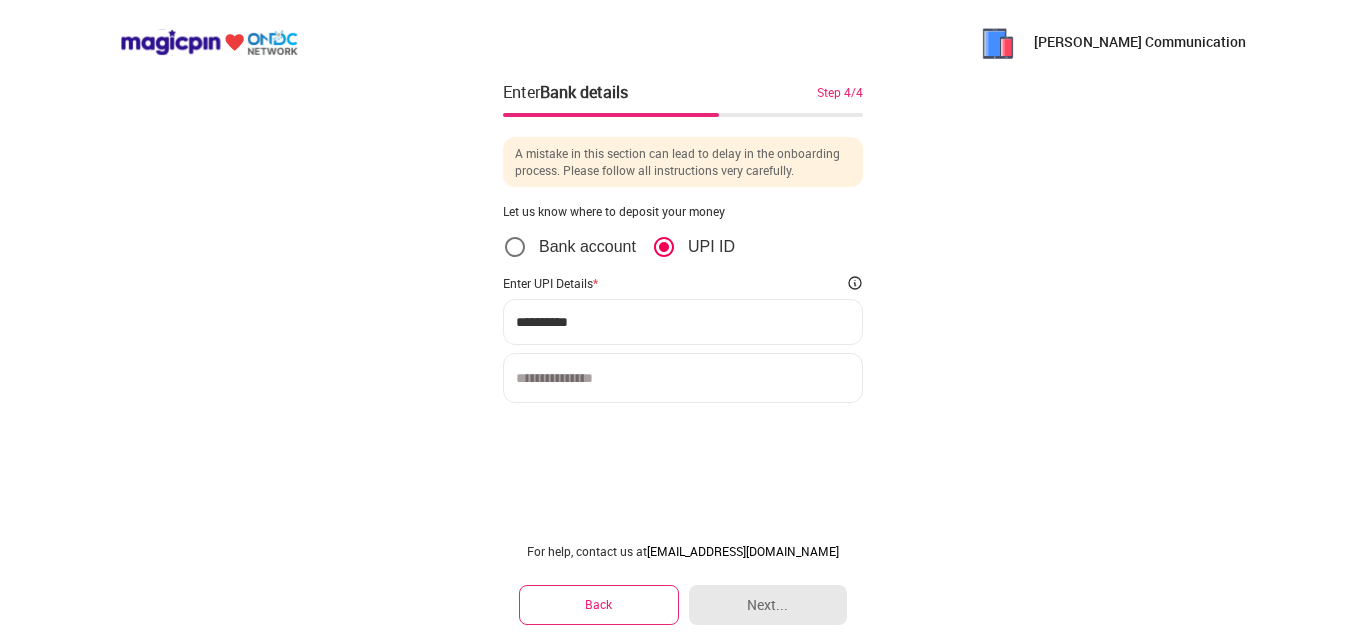 click at bounding box center (683, 378) 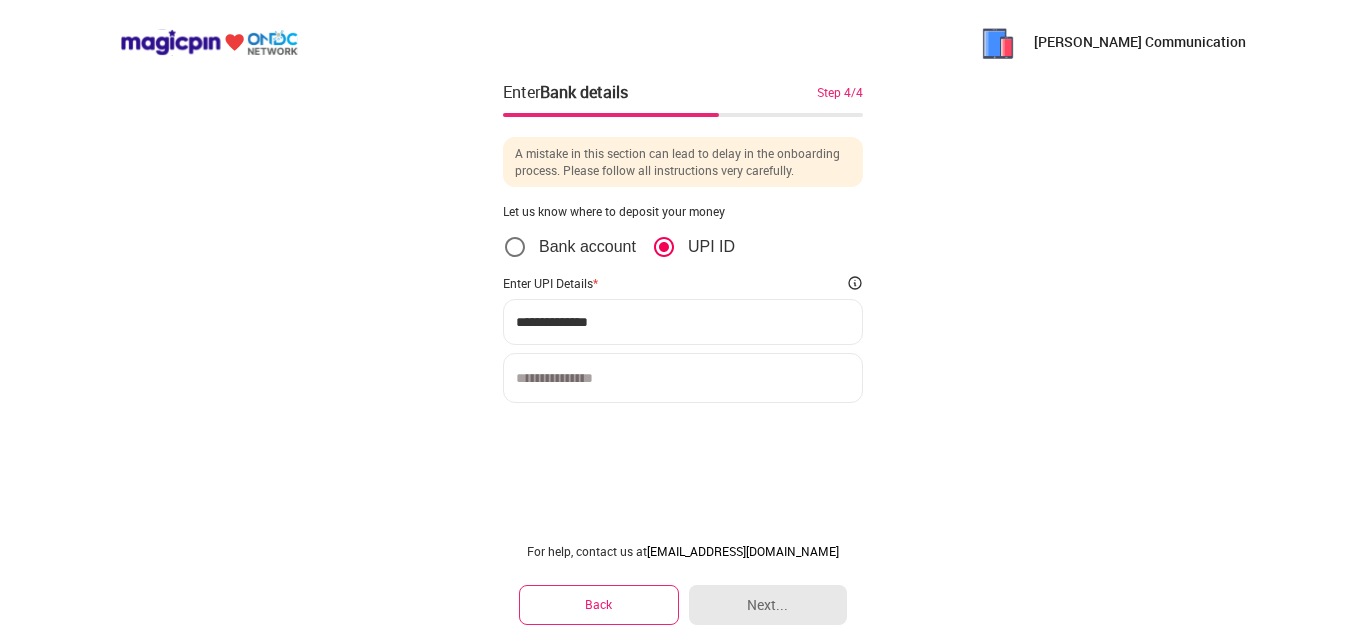 click on "**********" at bounding box center [683, 322] 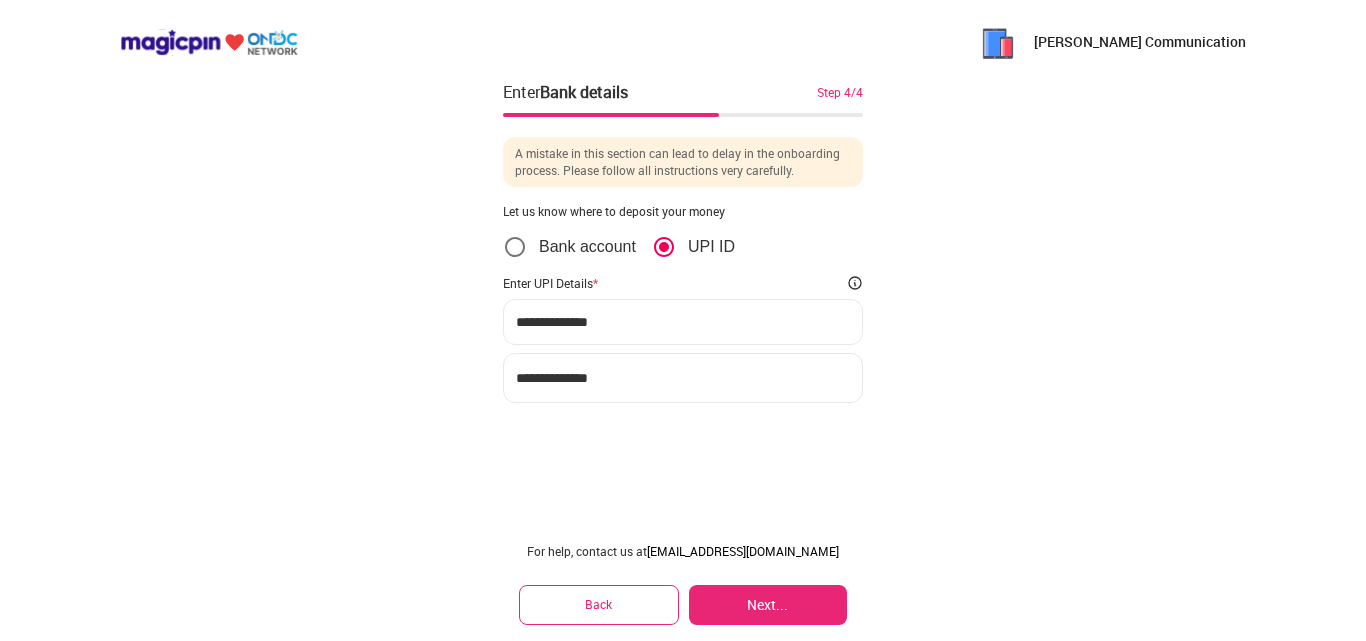type on "**********" 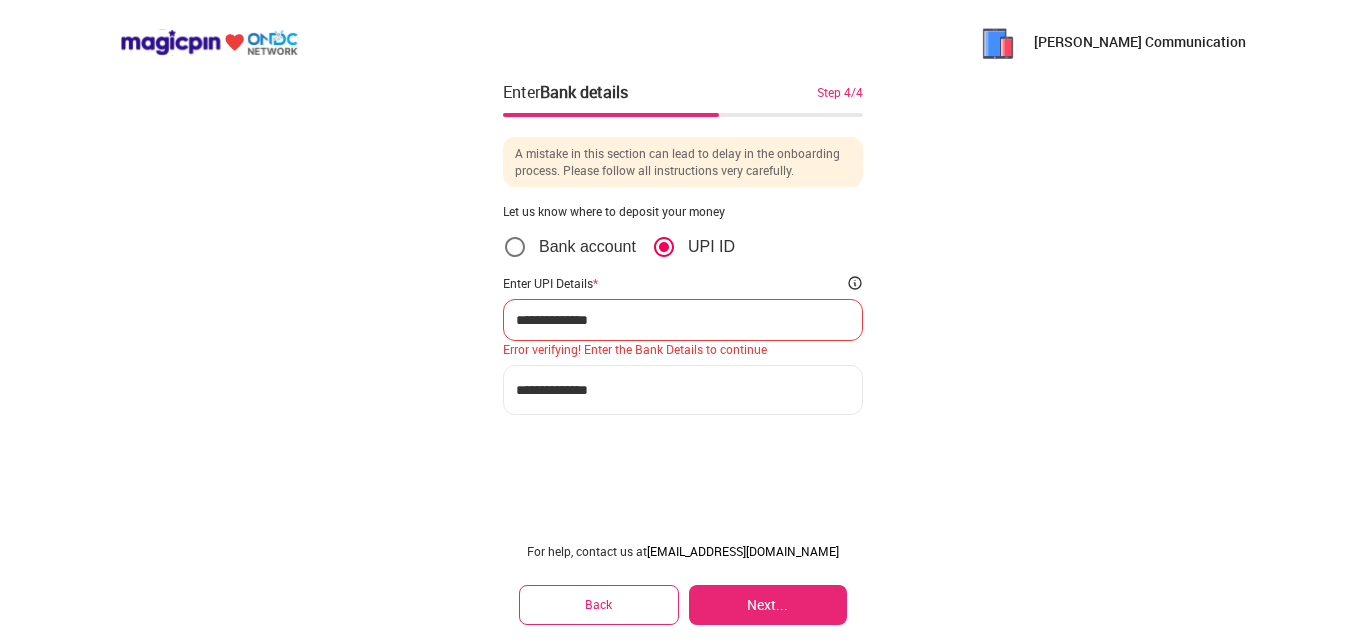 click on "**********" at bounding box center (683, 320) 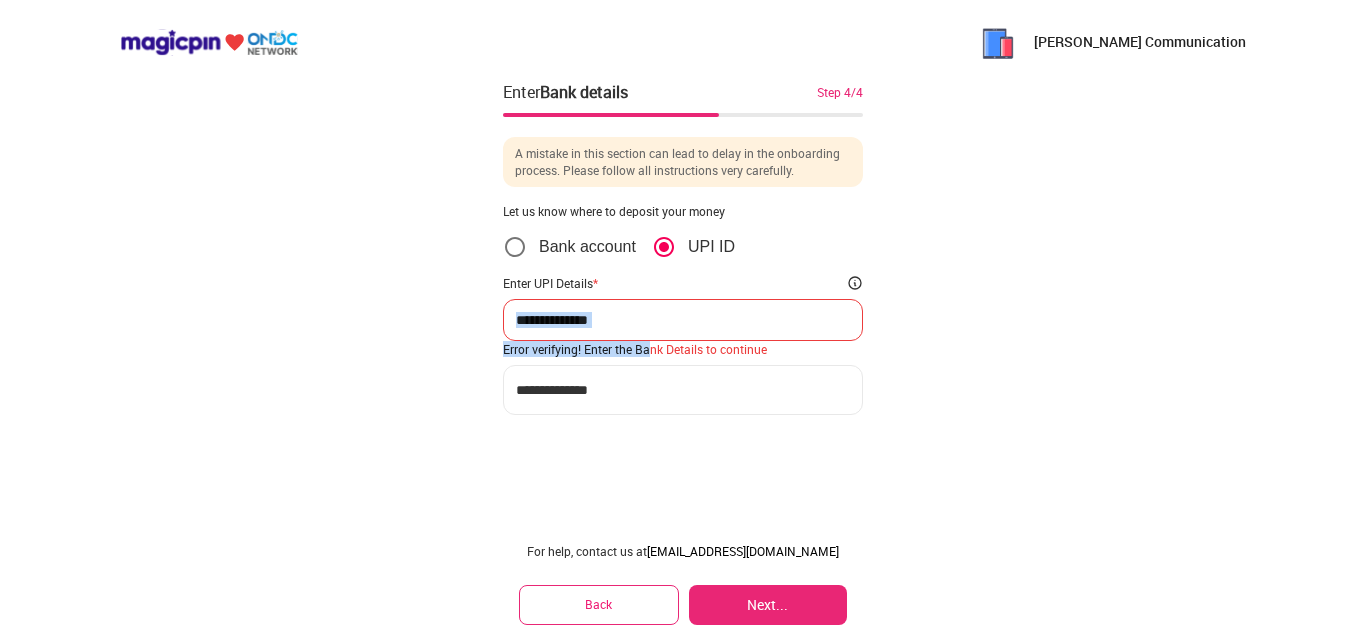 drag, startPoint x: 652, startPoint y: 341, endPoint x: 648, endPoint y: 314, distance: 27.294687 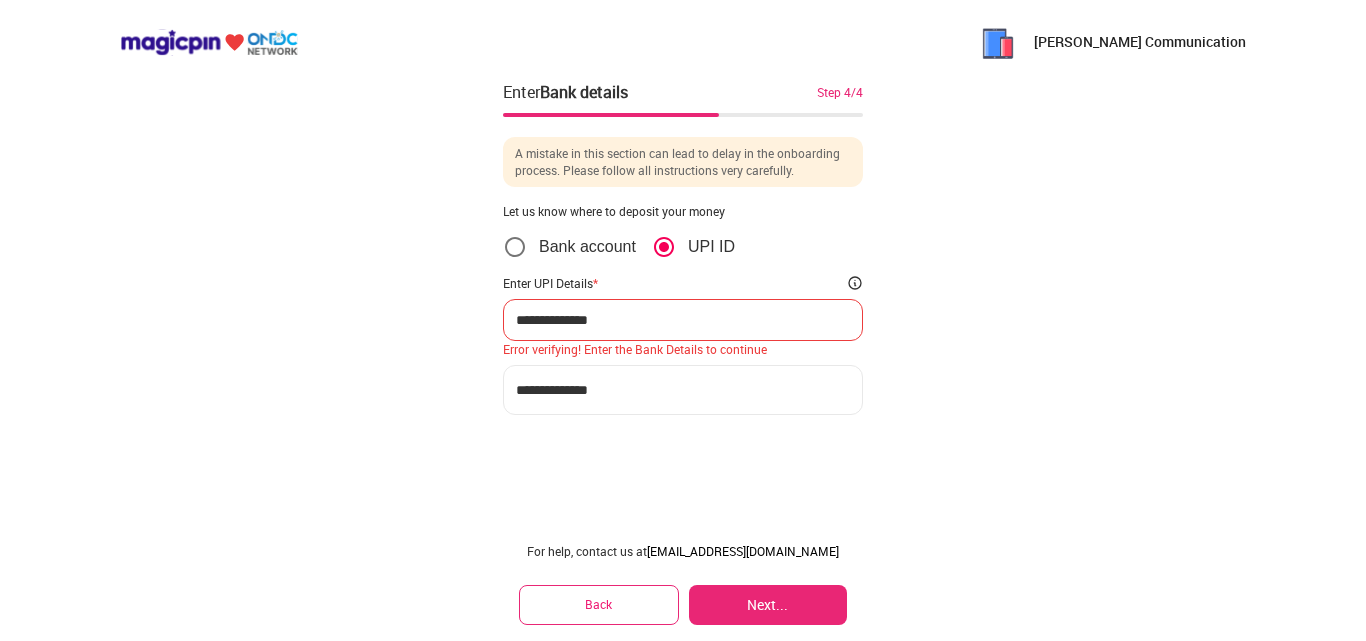 click on "**********" at bounding box center [683, 320] 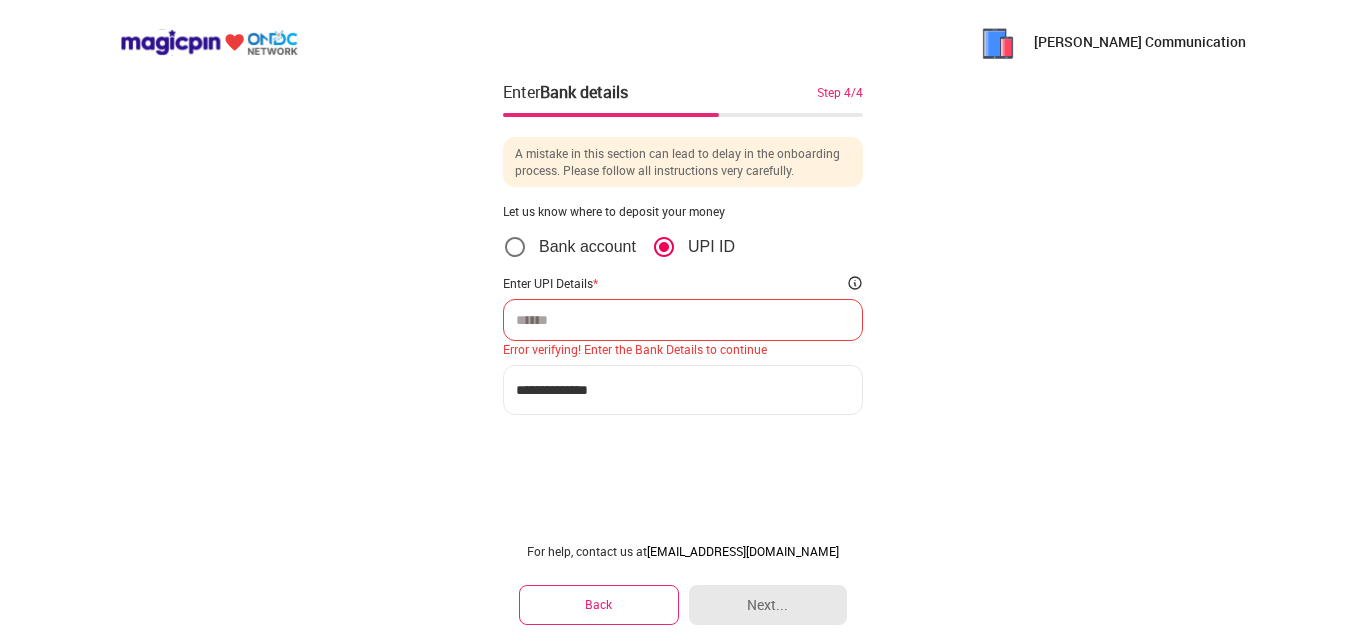 scroll, scrollTop: 0, scrollLeft: 0, axis: both 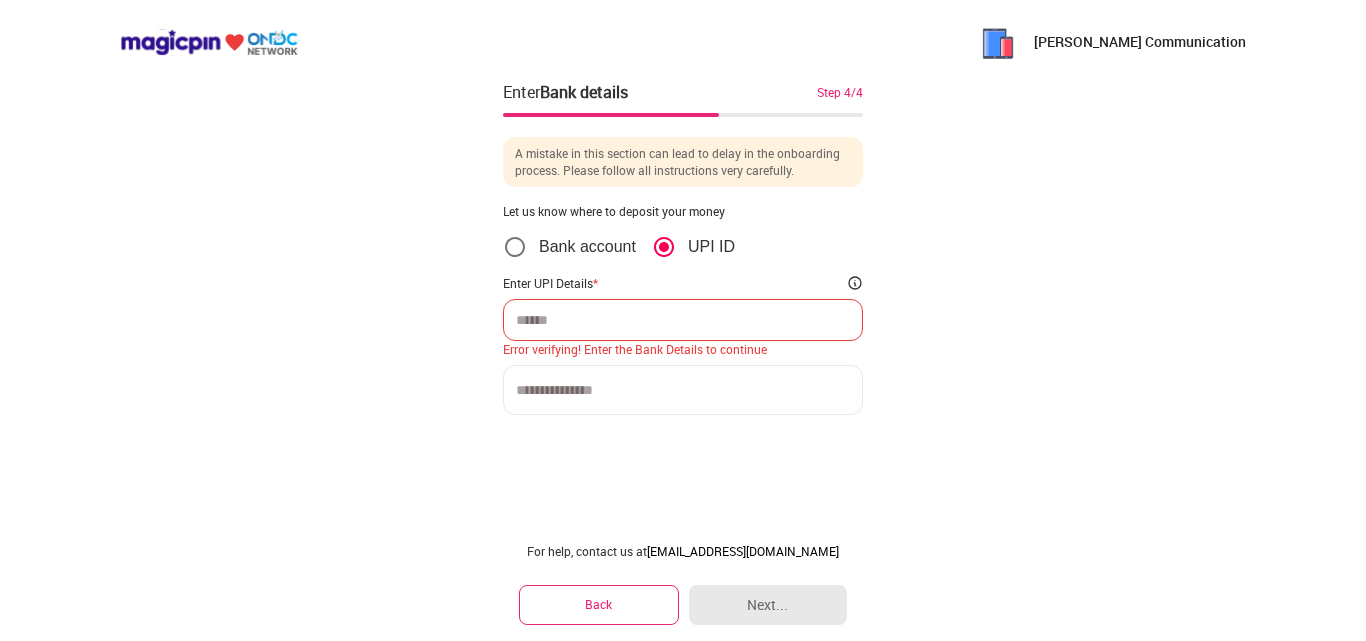 type 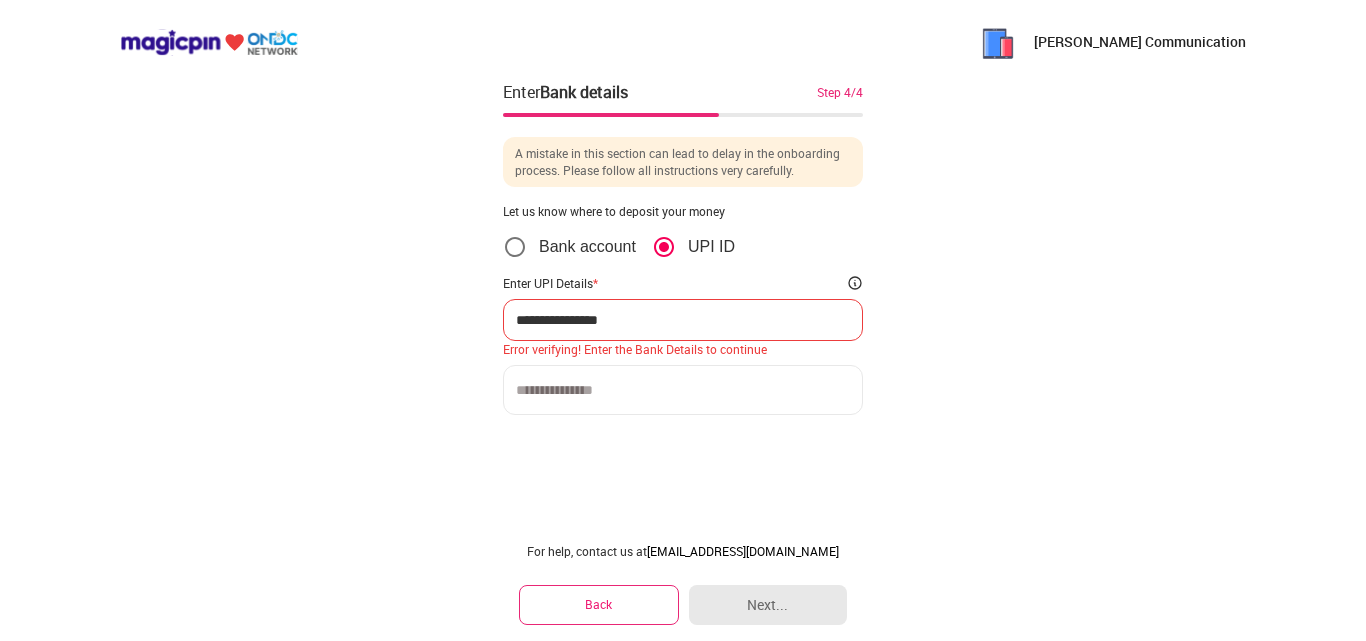 type on "**********" 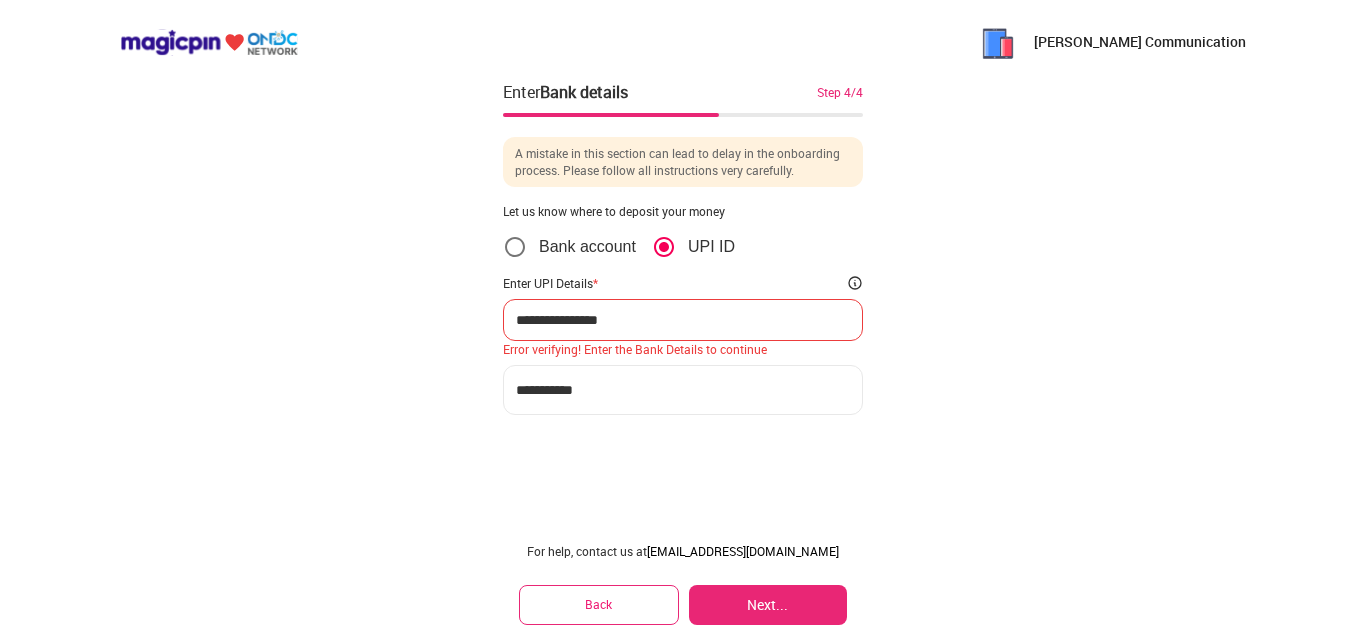 type on "**********" 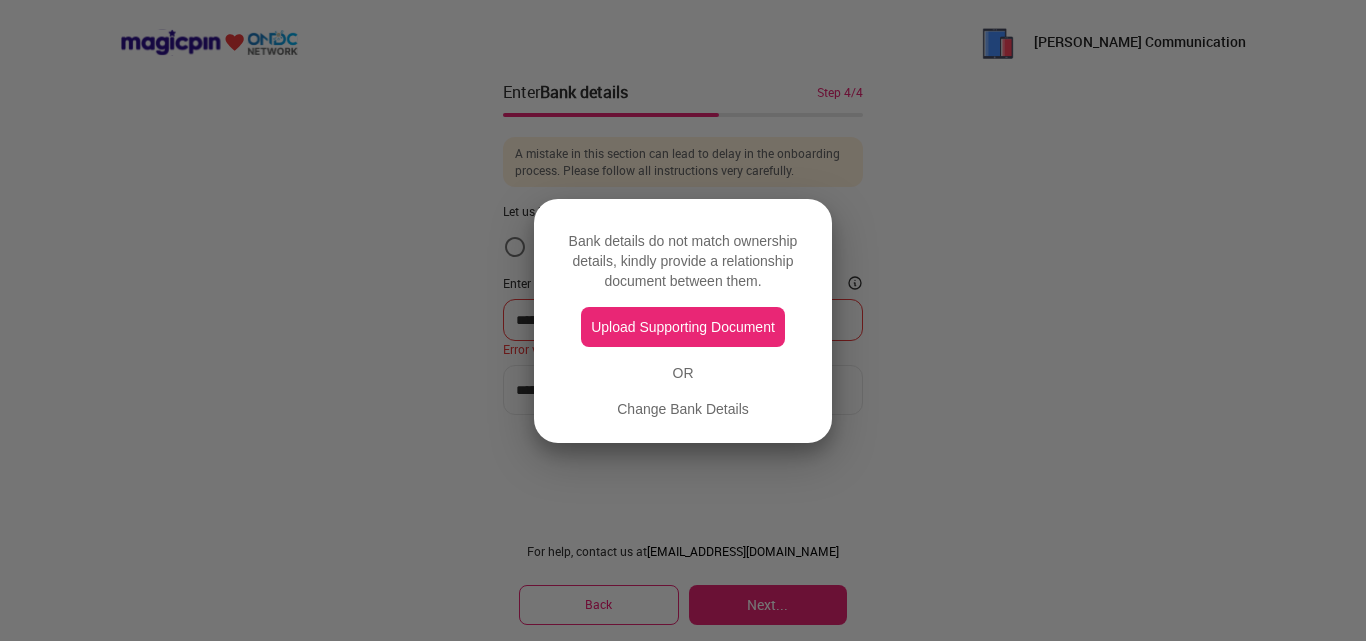 click at bounding box center [683, 320] 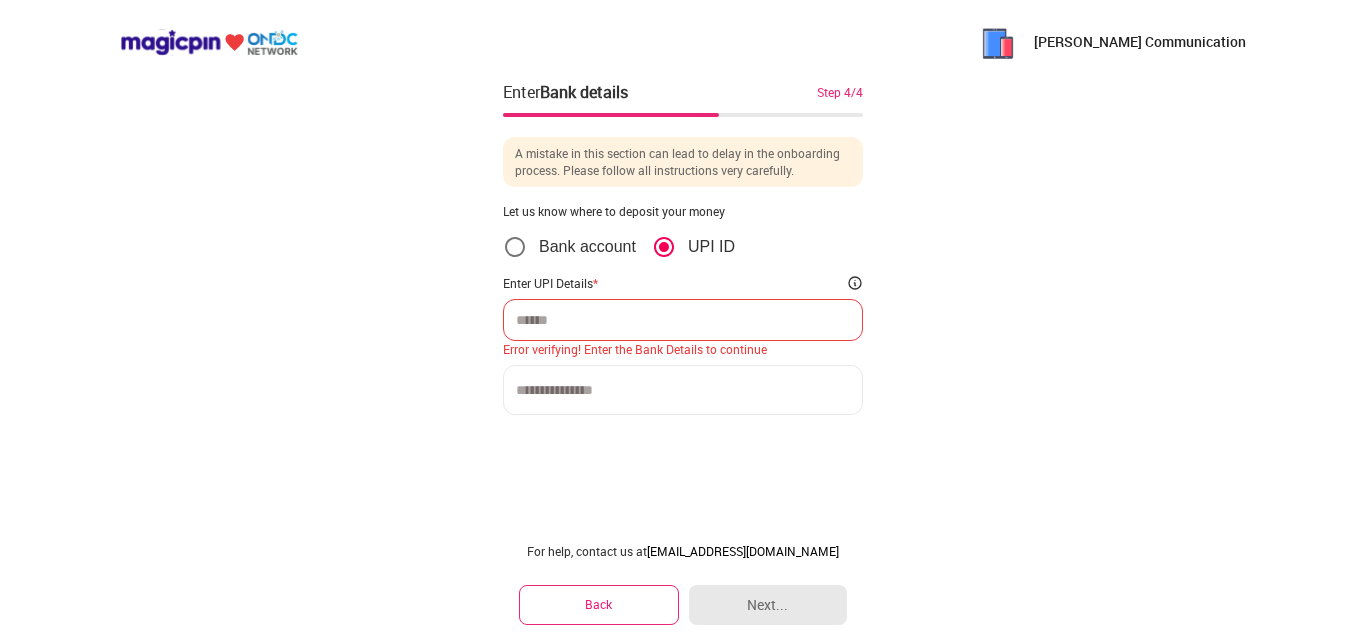 click at bounding box center (683, 320) 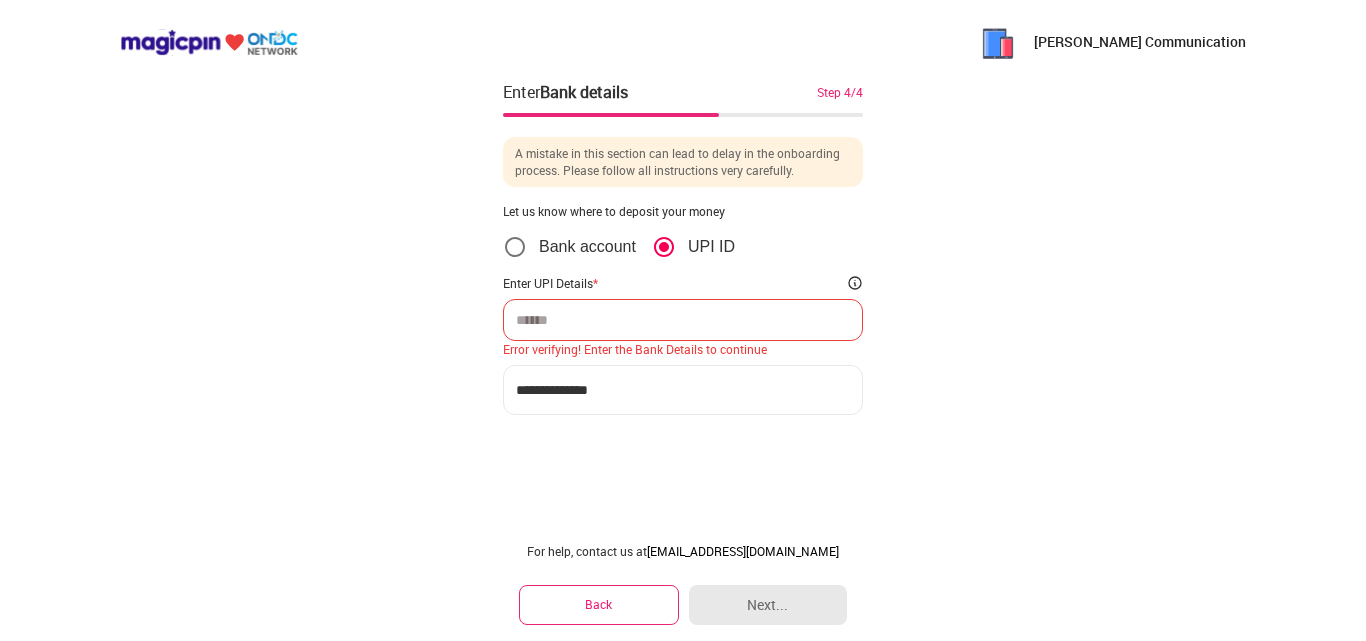 type on "**********" 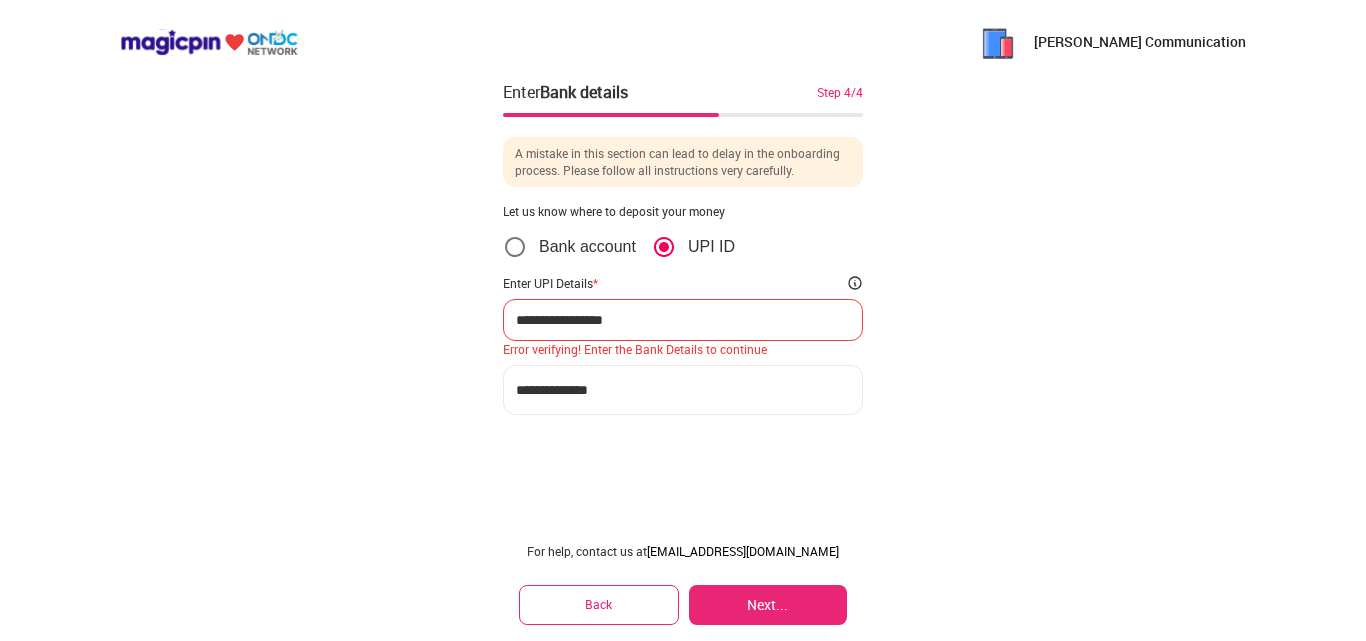 type on "**********" 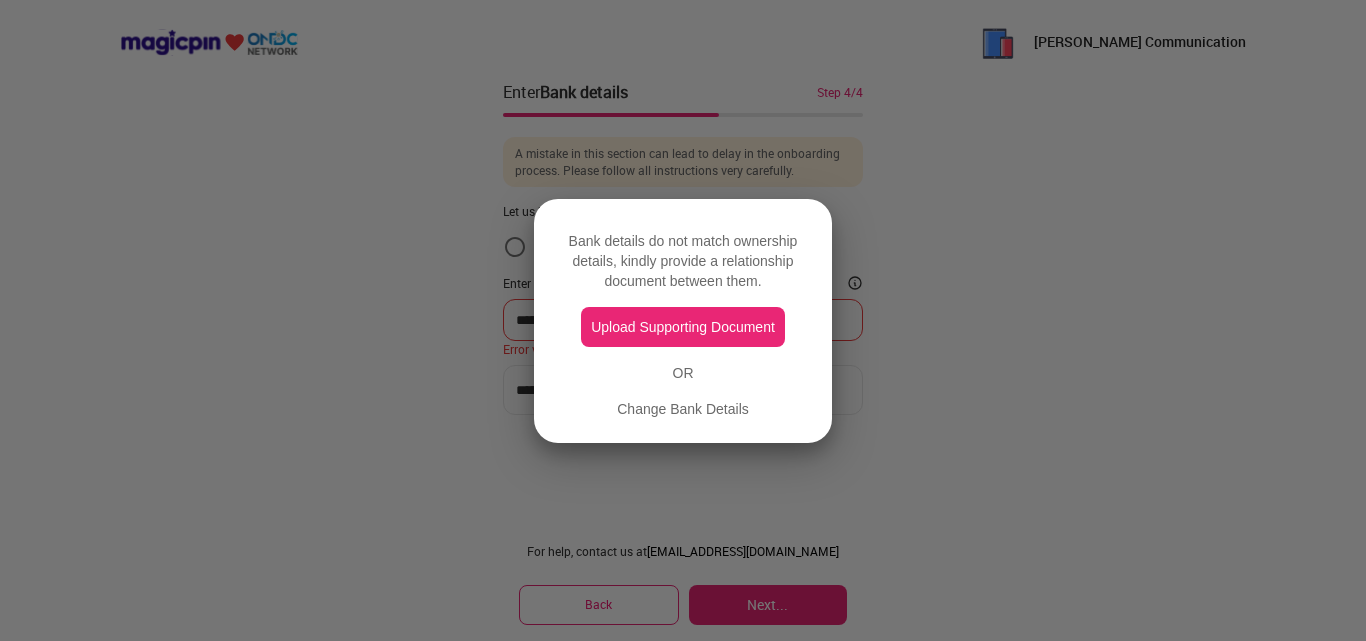 click at bounding box center (683, 320) 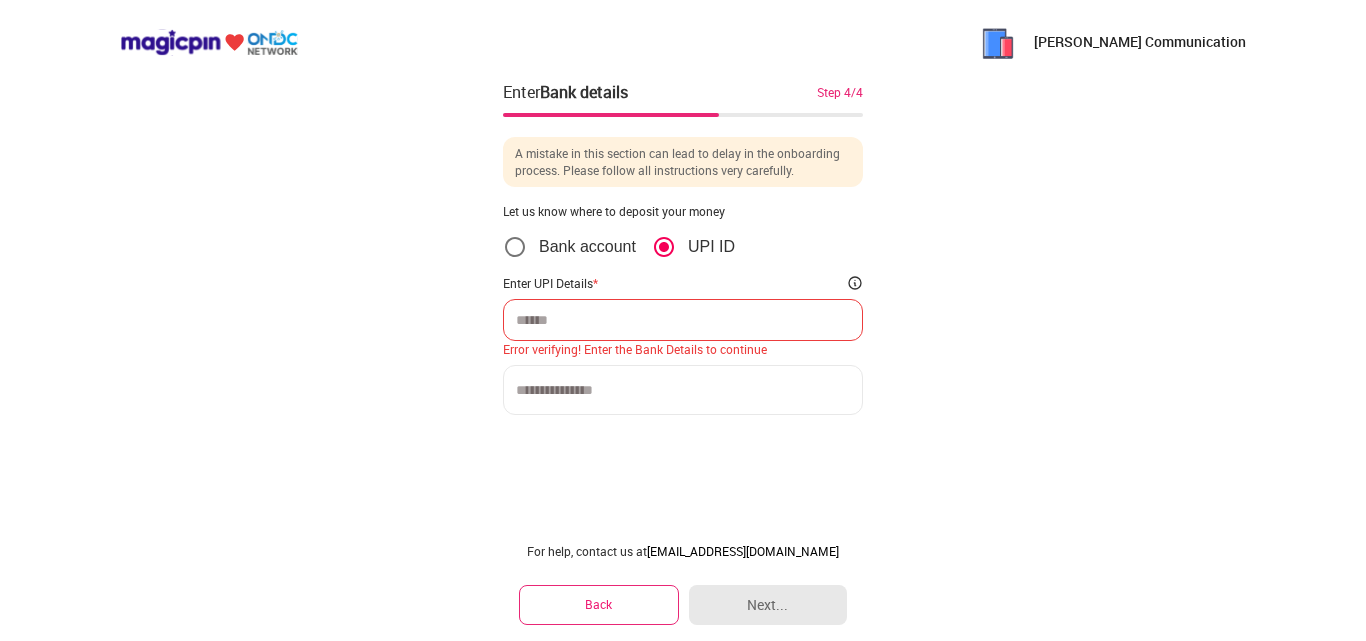 click at bounding box center [683, 320] 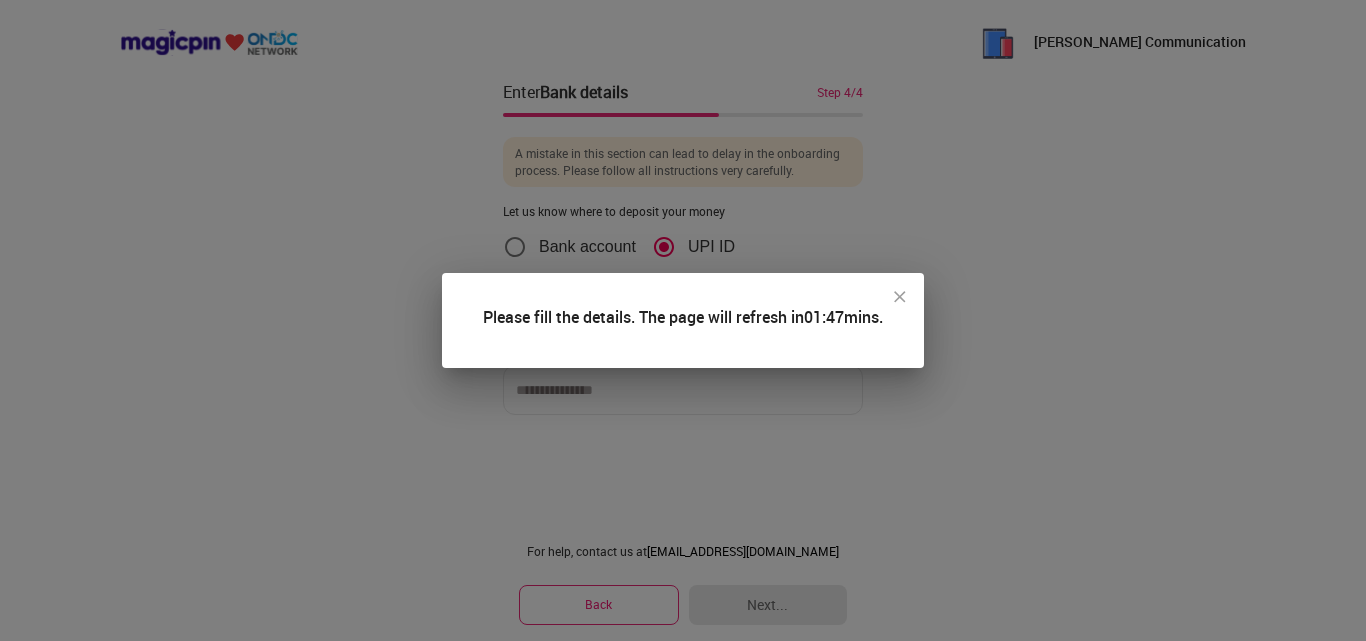 click at bounding box center [900, 297] 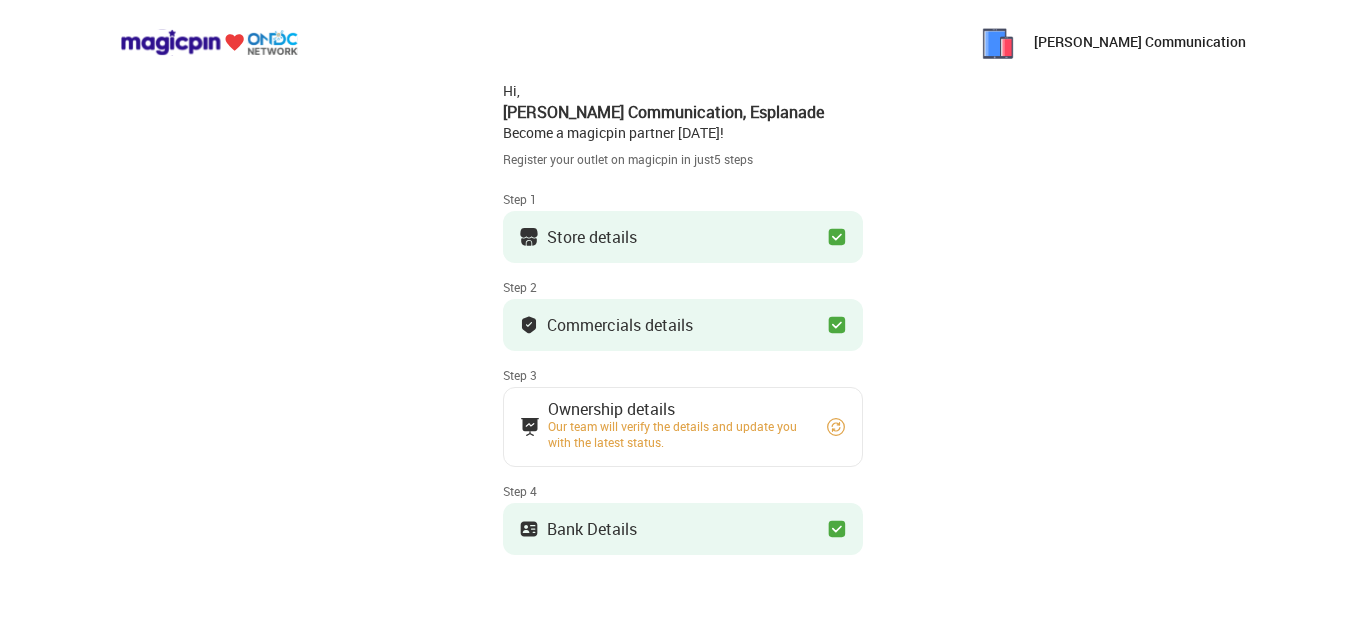 scroll, scrollTop: 0, scrollLeft: 0, axis: both 